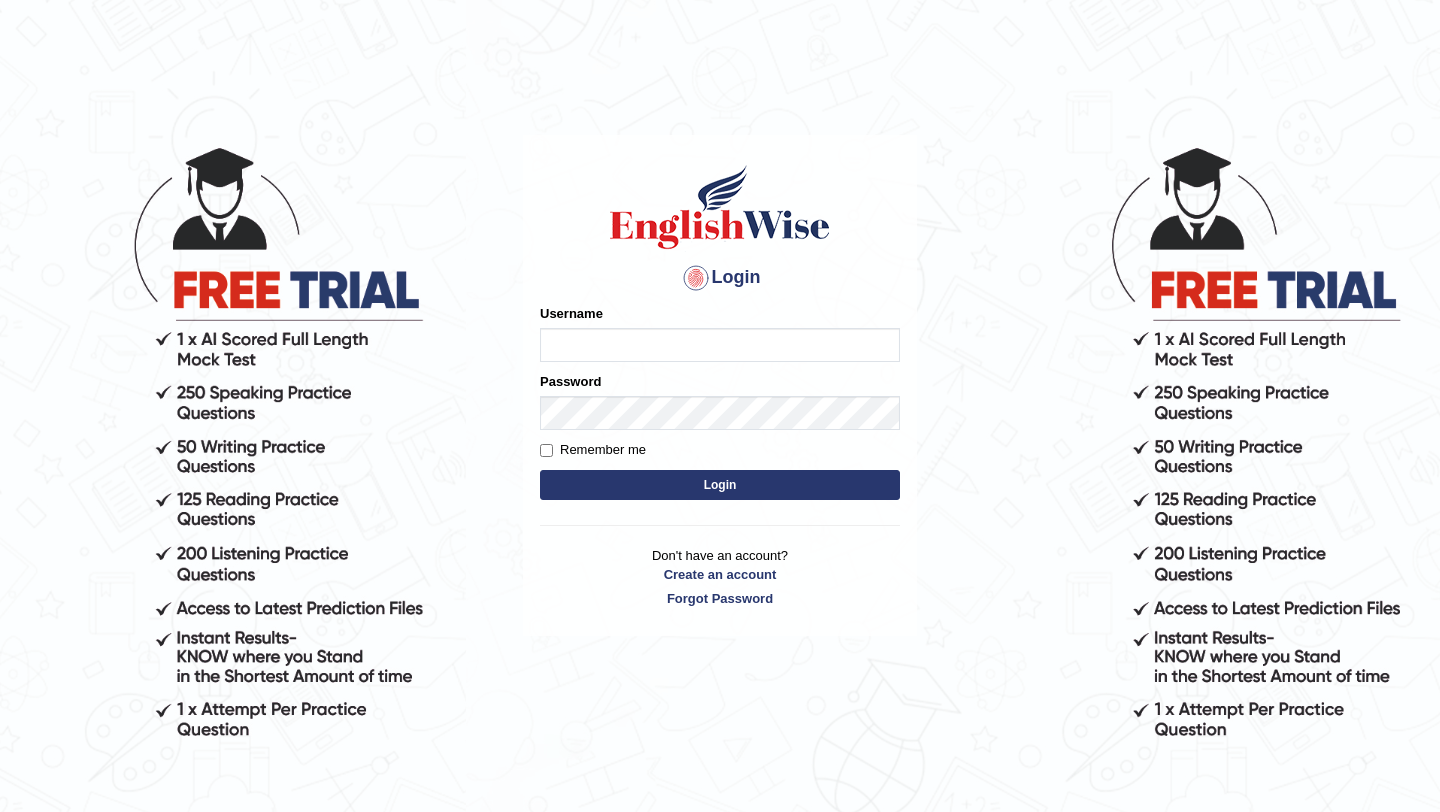 scroll, scrollTop: 0, scrollLeft: 0, axis: both 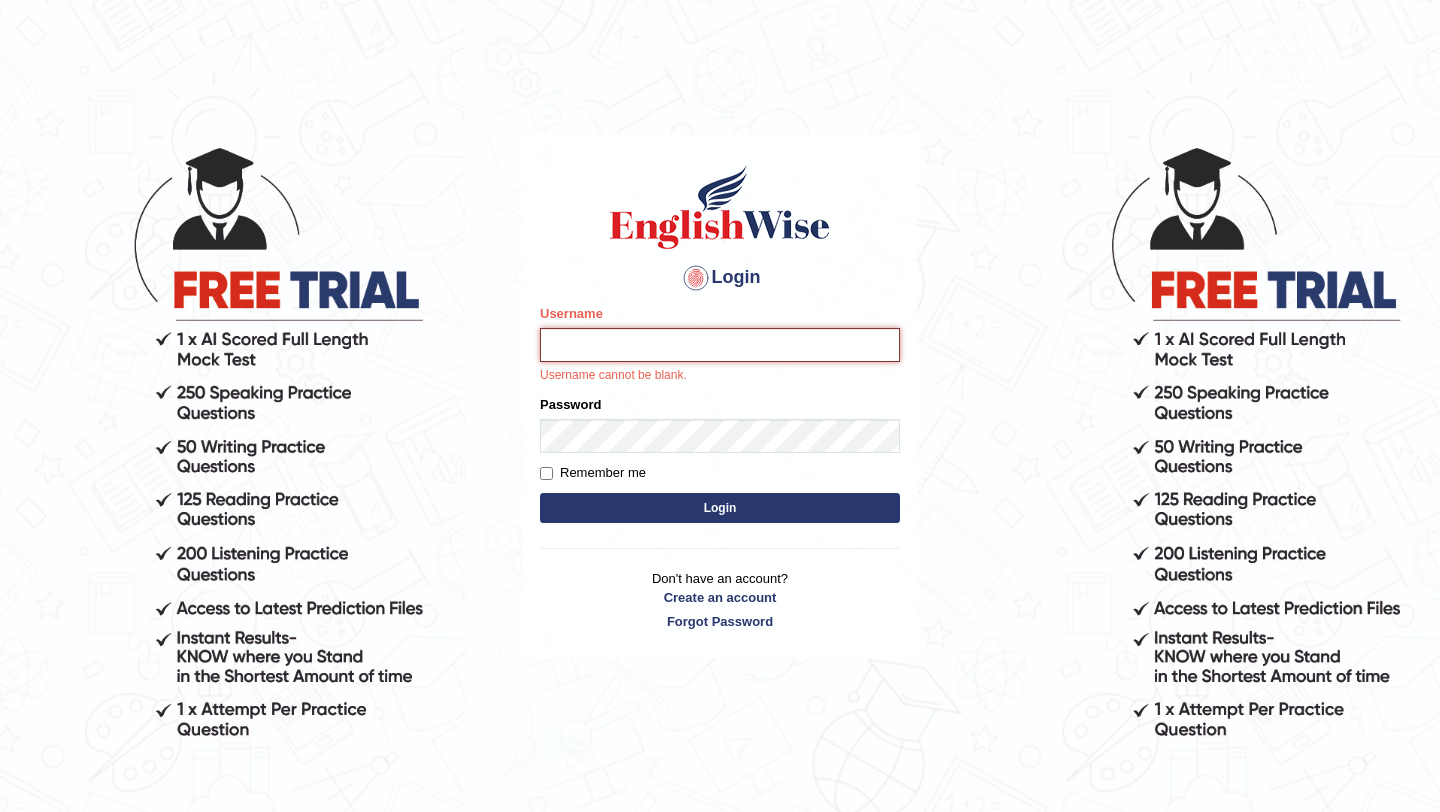 type on "Bijaygurung" 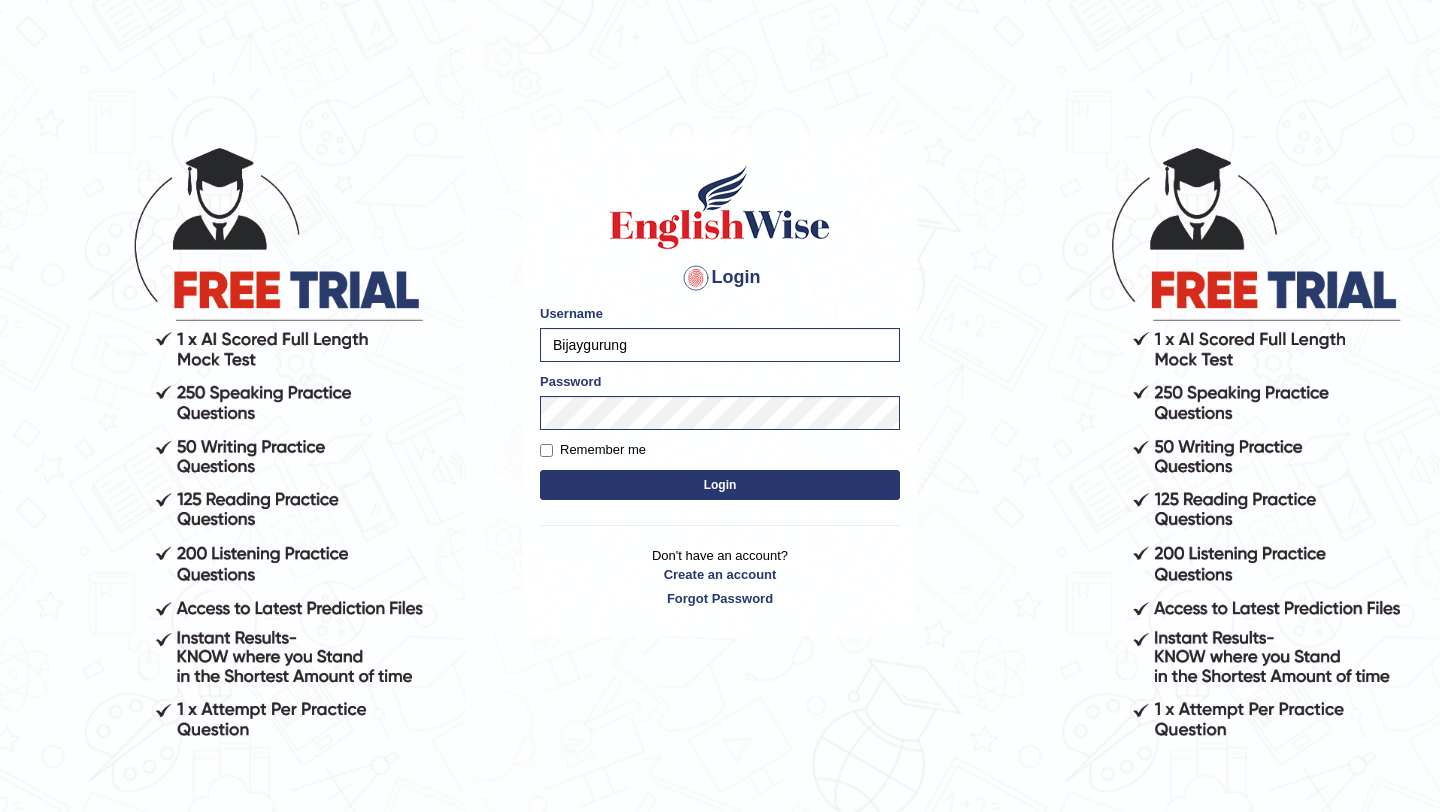 click on "Remember me" at bounding box center (593, 450) 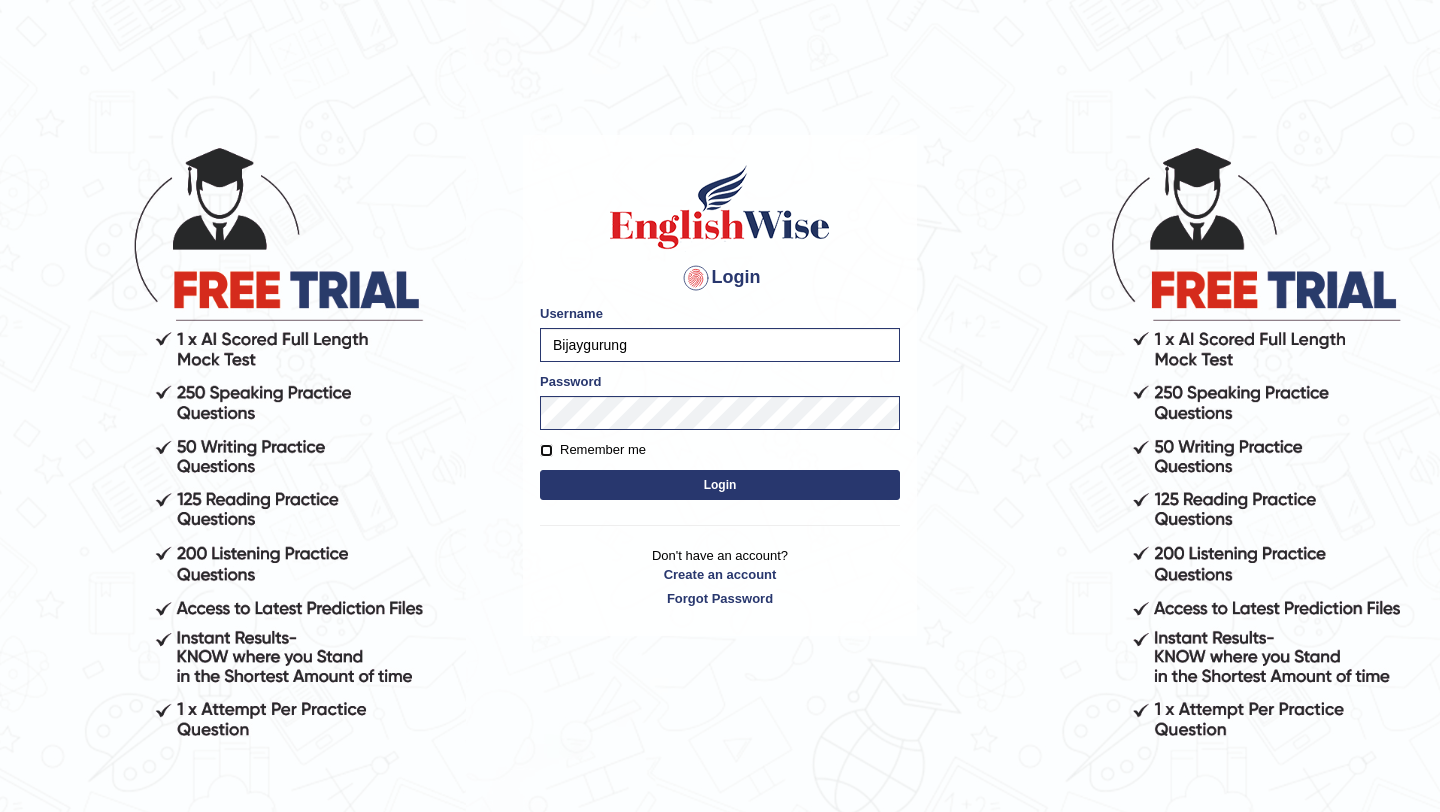checkbox on "true" 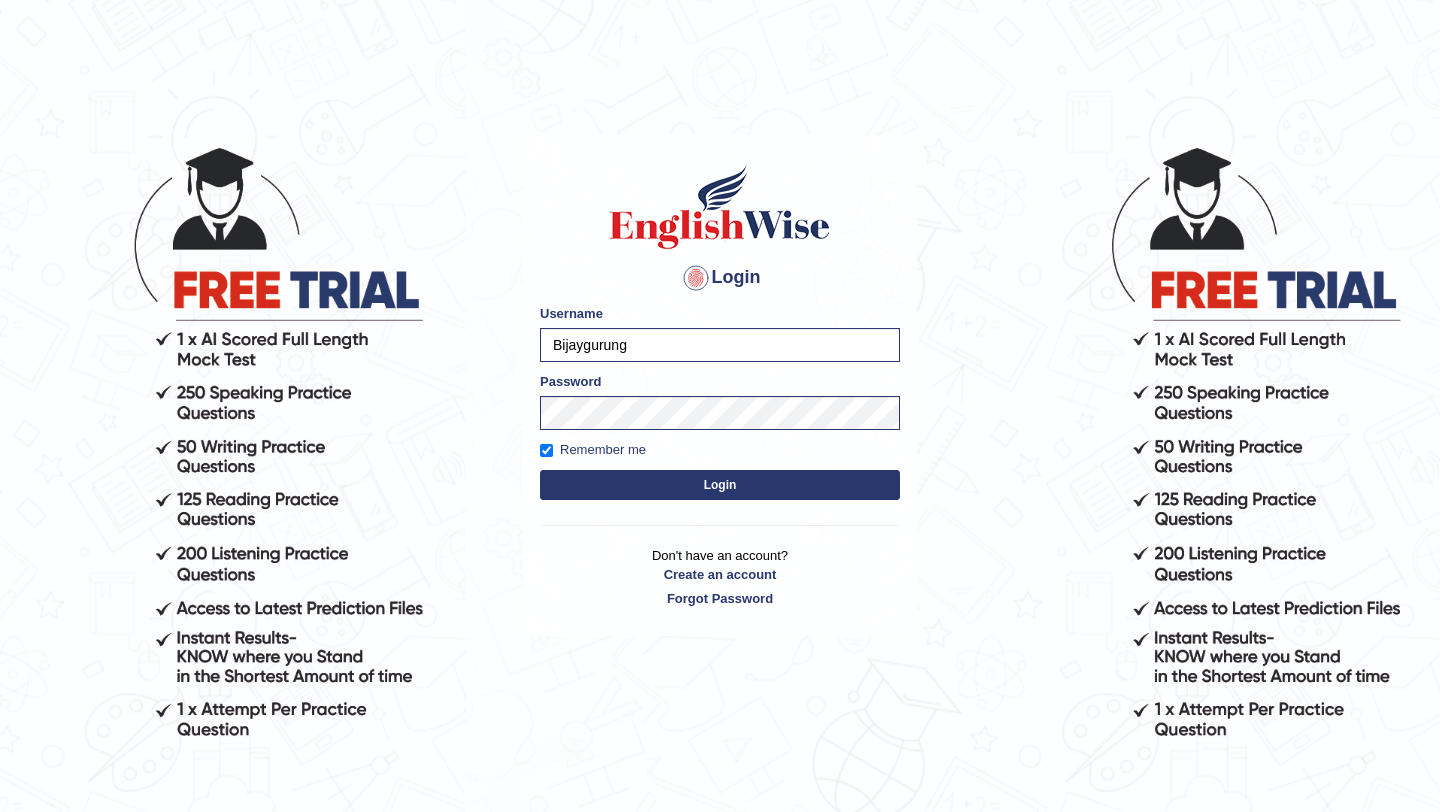 click on "Login" at bounding box center [720, 485] 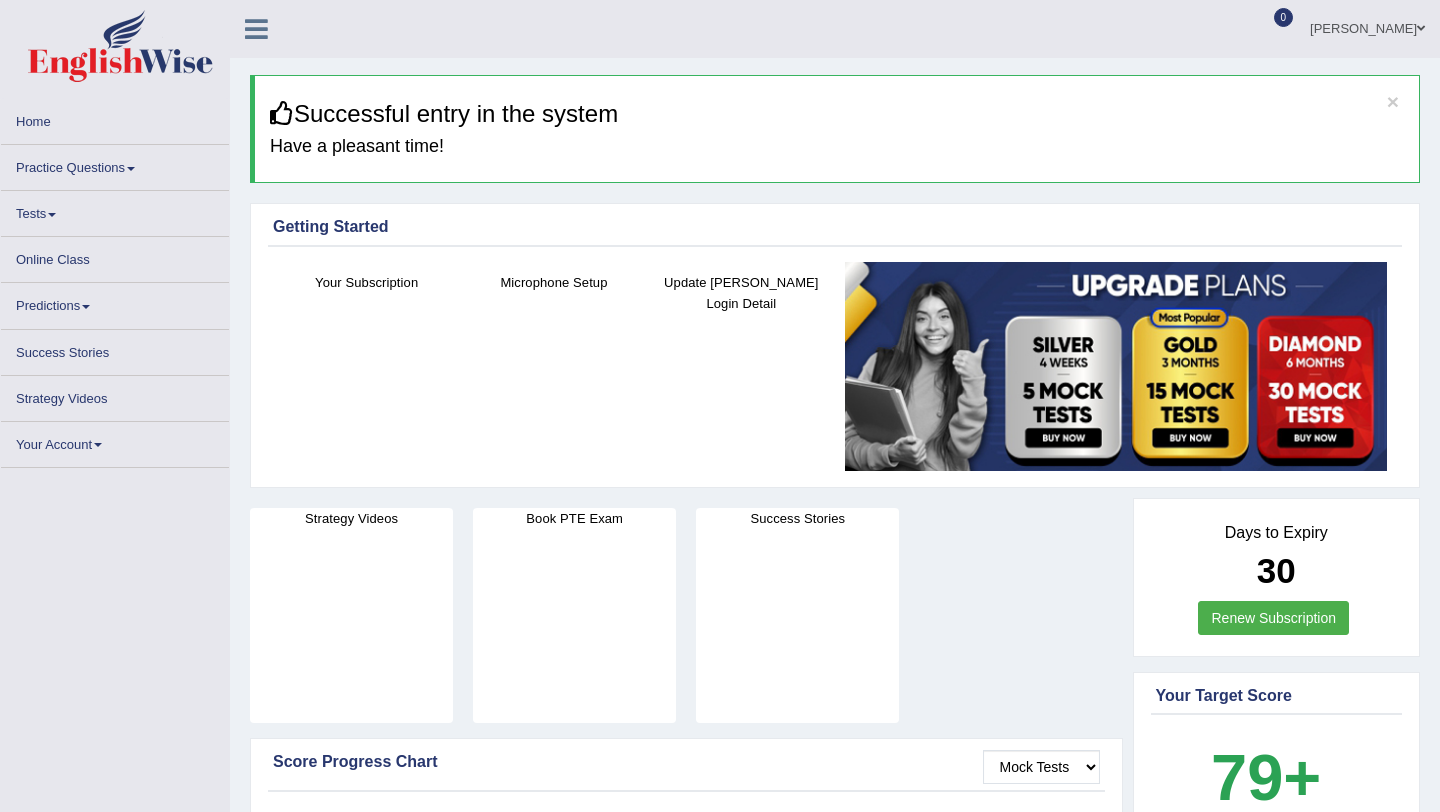 scroll, scrollTop: 0, scrollLeft: 0, axis: both 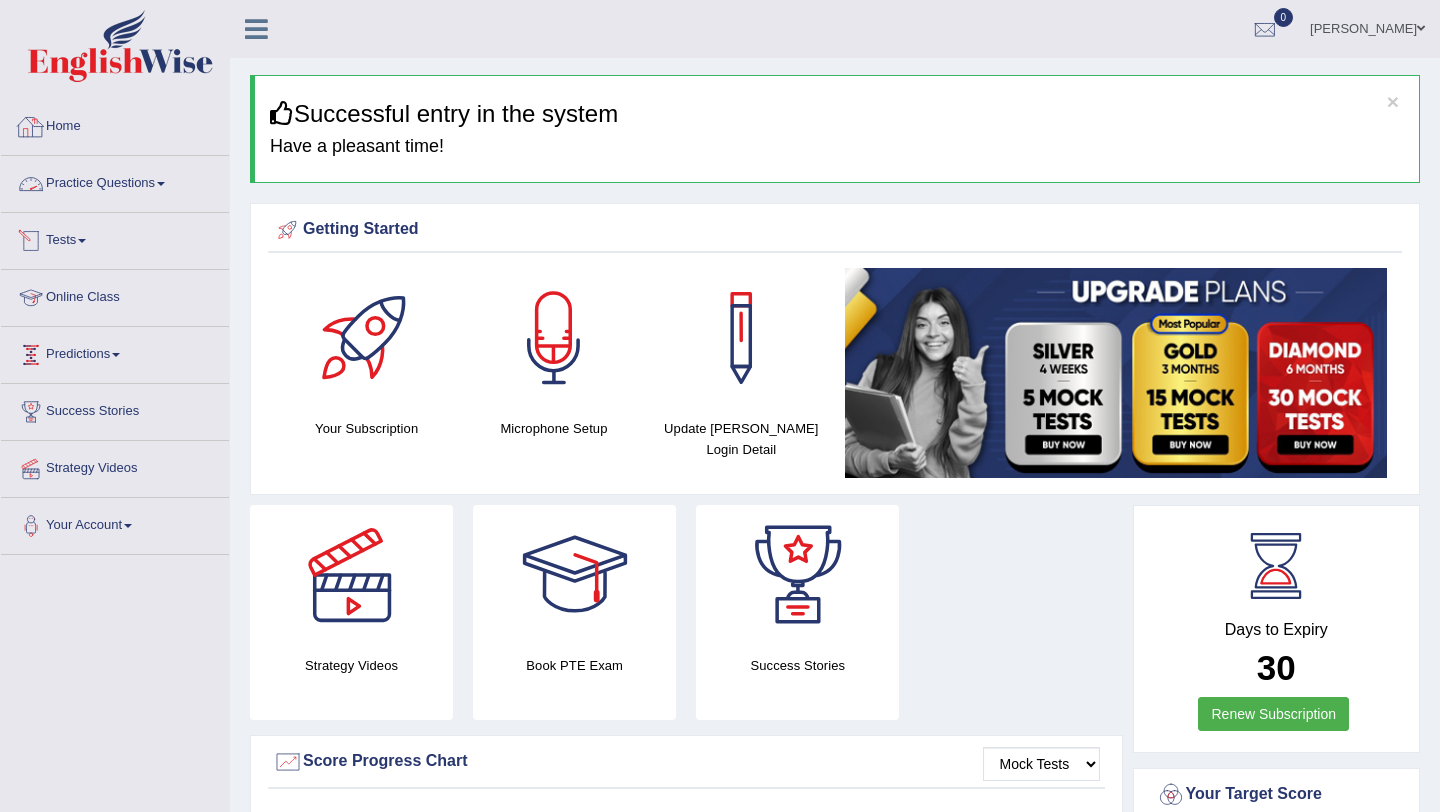 click on "Home" at bounding box center (115, 124) 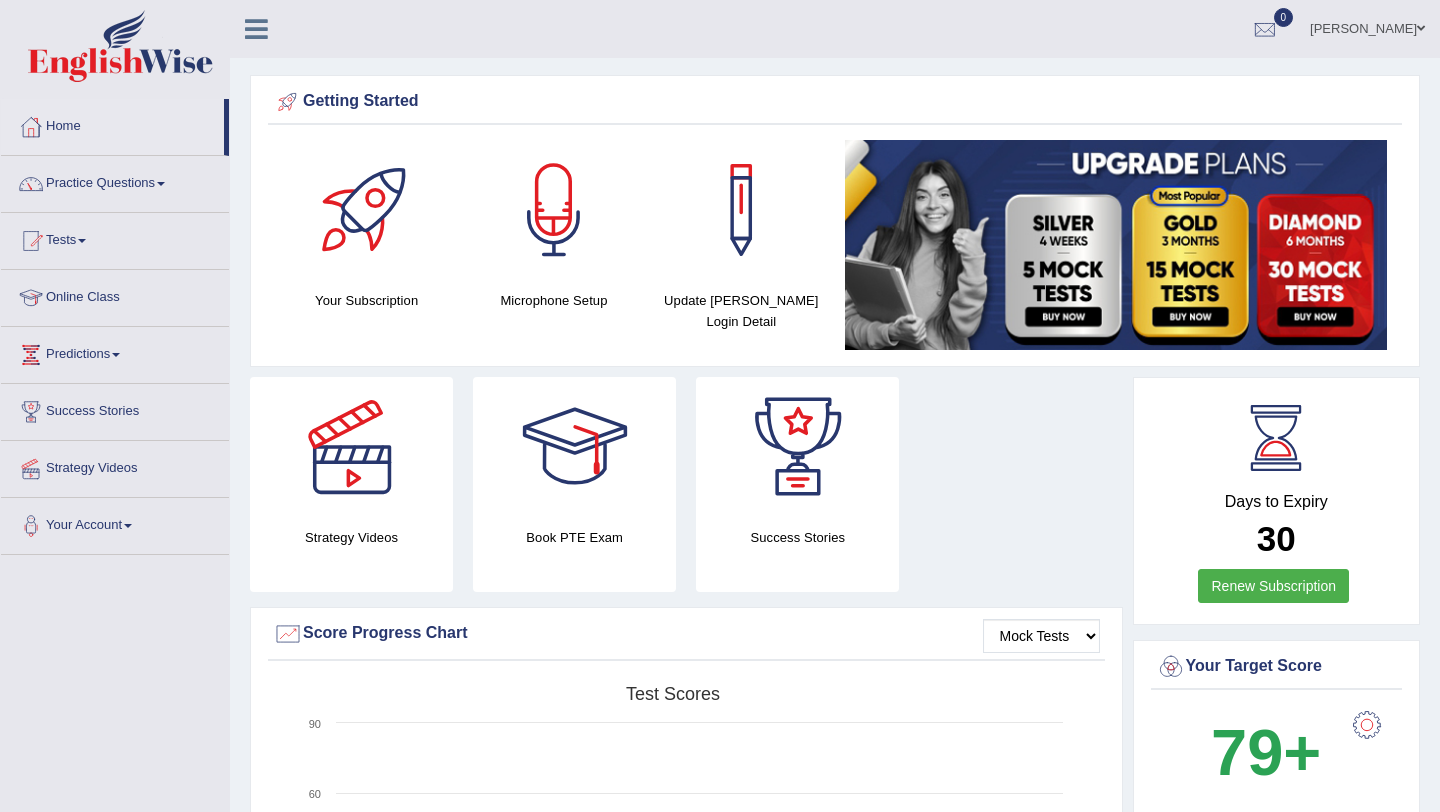 scroll, scrollTop: 0, scrollLeft: 0, axis: both 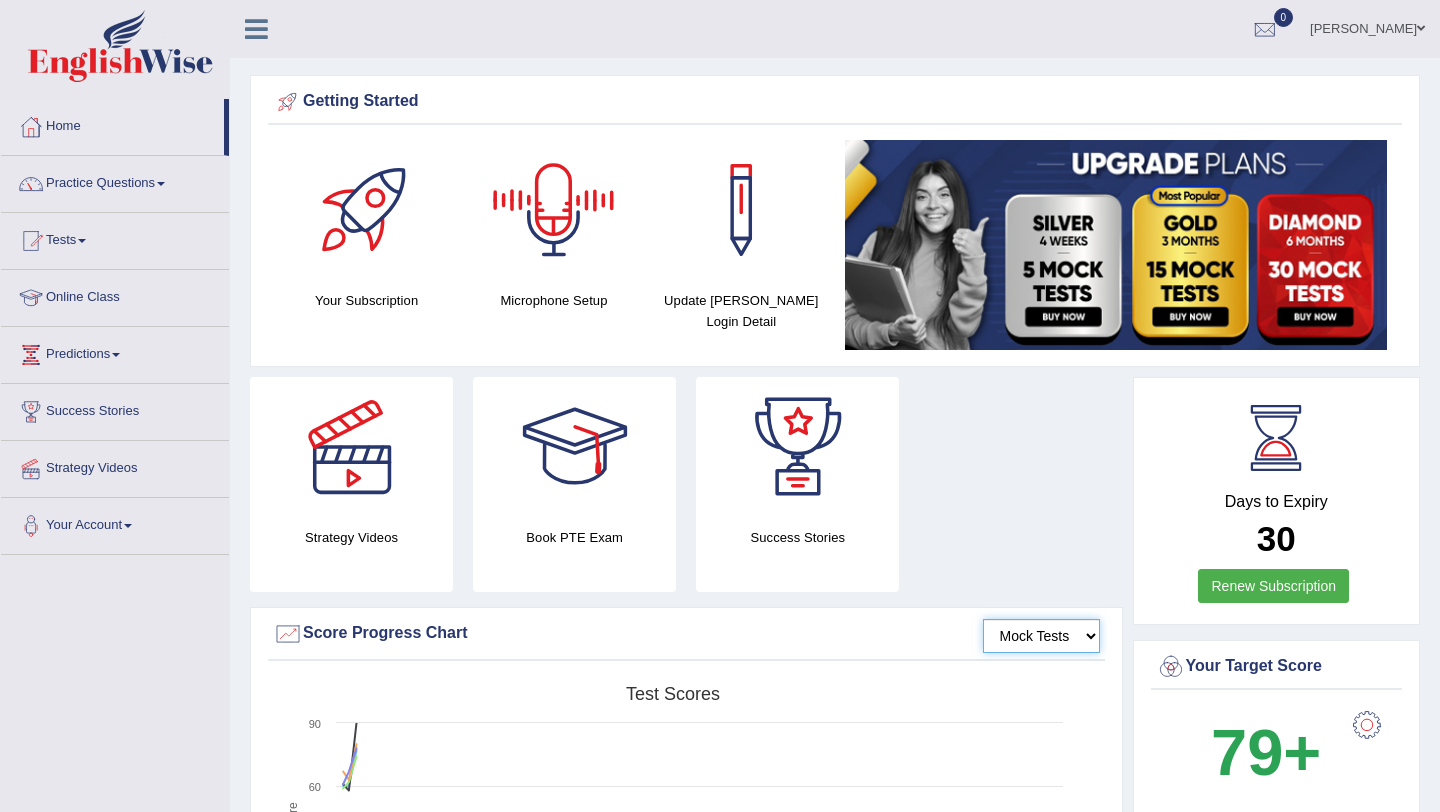 click on "Mock Tests" at bounding box center [1041, 636] 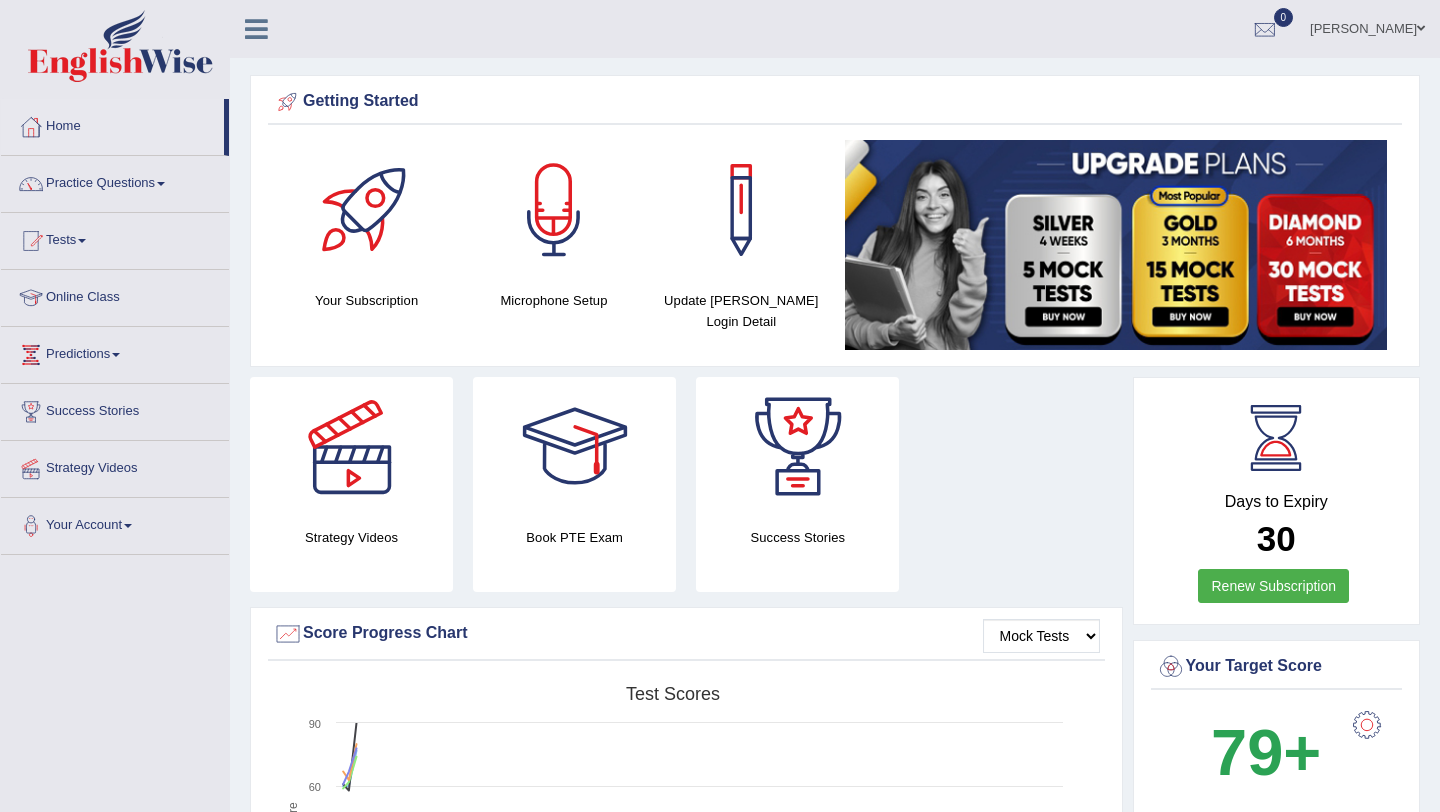 click on "Strategy Videos
Book PTE Exam
Success Stories" at bounding box center [686, 492] 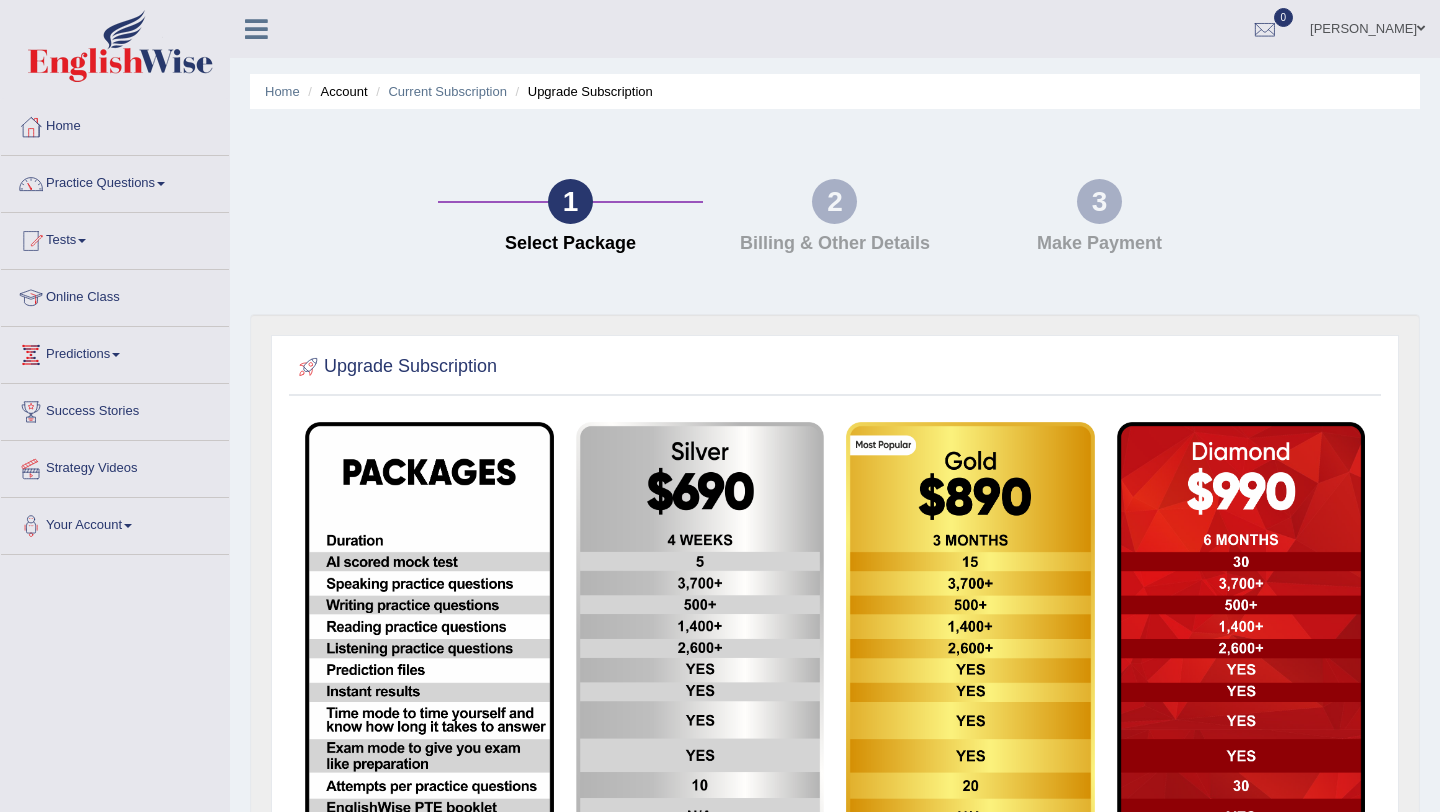 scroll, scrollTop: 0, scrollLeft: 0, axis: both 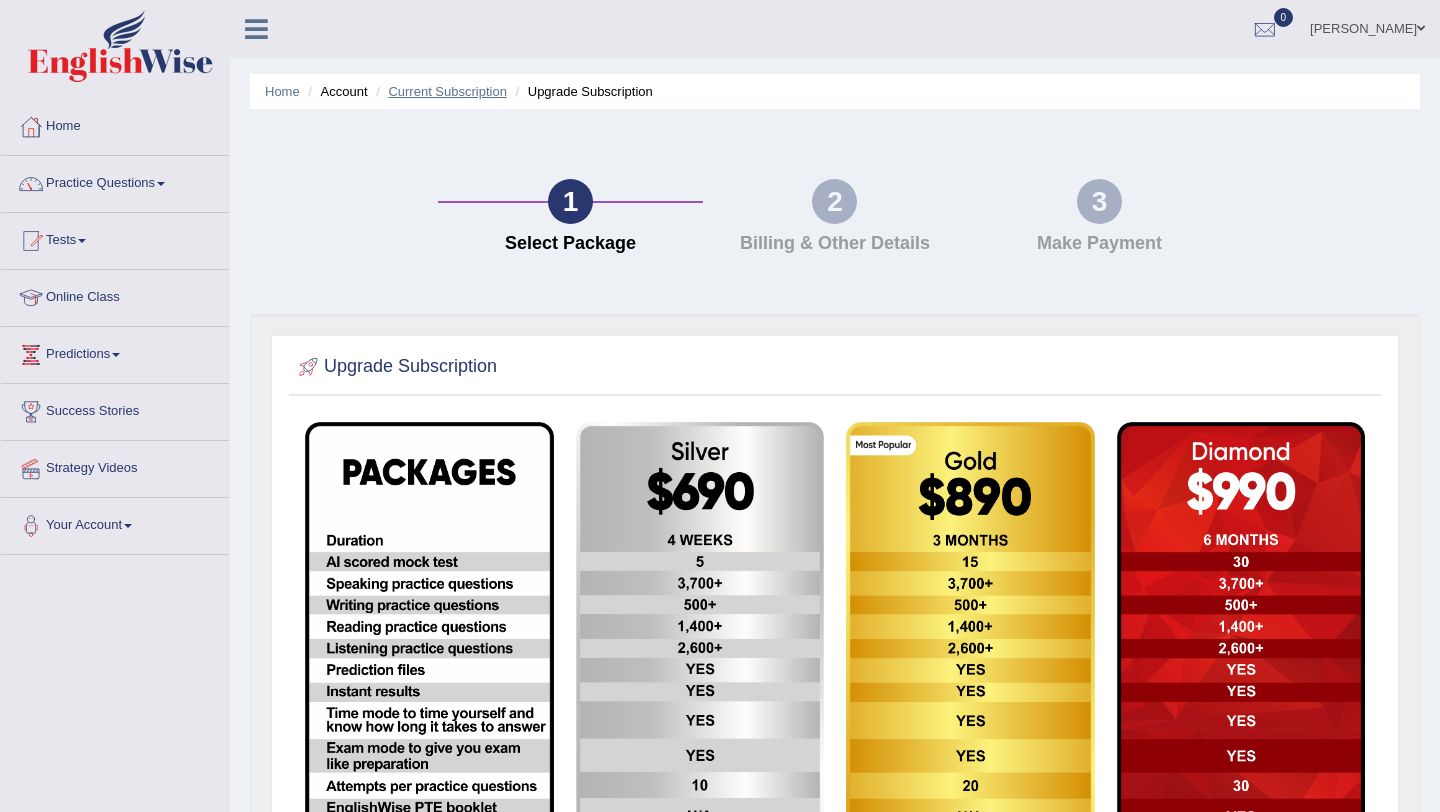 click on "Current Subscription" at bounding box center [447, 91] 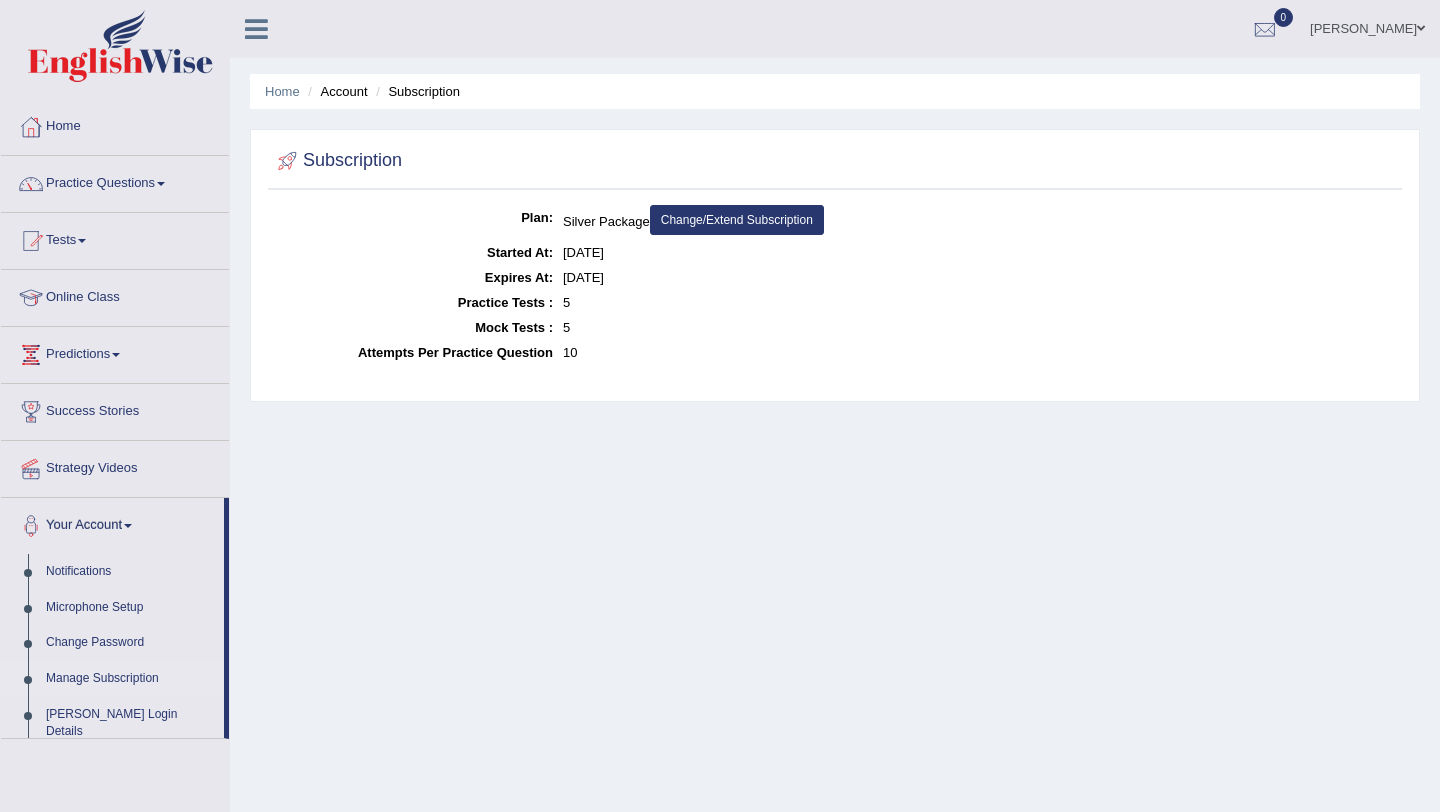 scroll, scrollTop: 0, scrollLeft: 0, axis: both 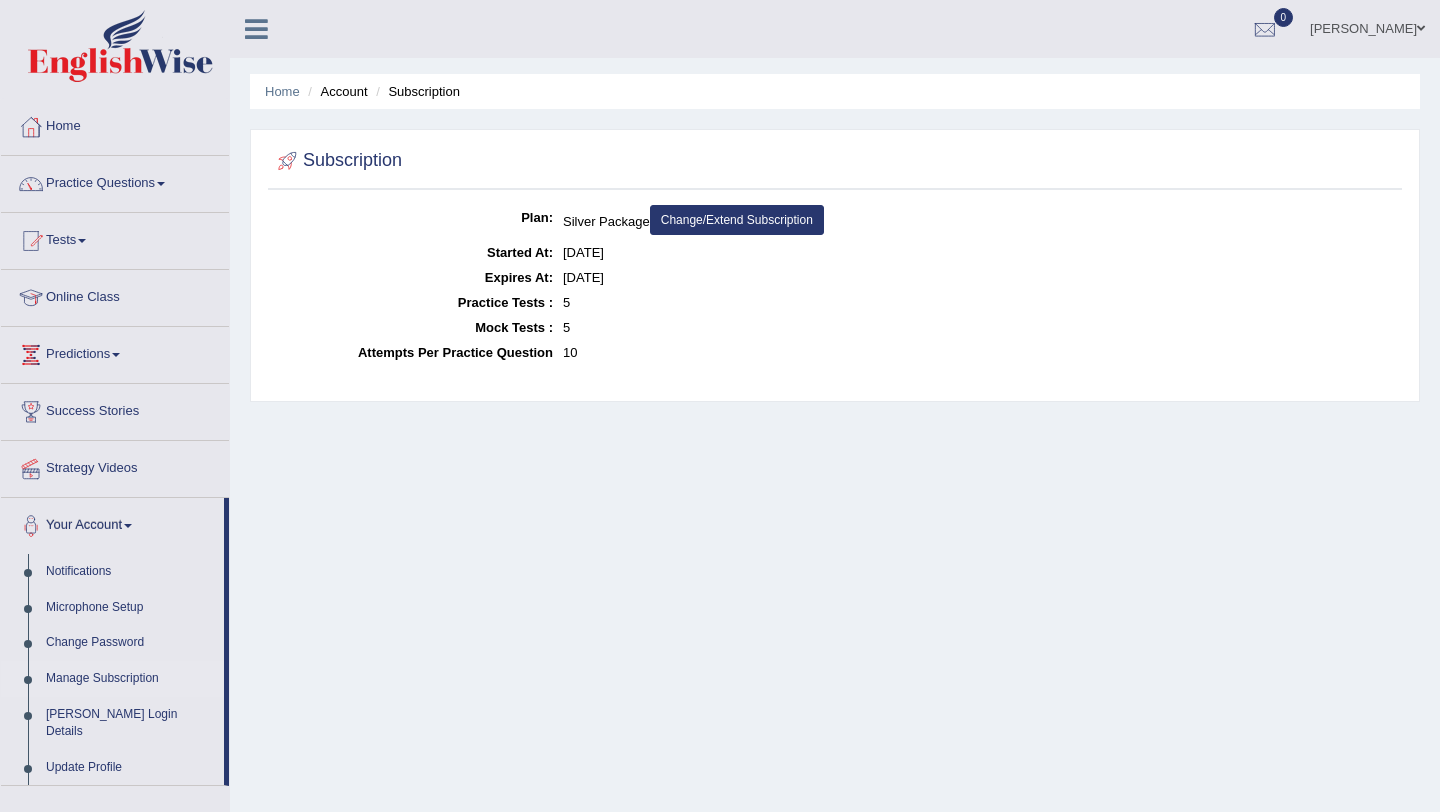 click on "Home
Account
Subscription
Subscription
Plan:
Silver Package    Change/Extend Subscription
Started At:
Jul 10, 2025
Expires At:
Aug 9, 2025
Practice Tests :
5
Mock Tests :
5
Attempts Per Practice Question
10" at bounding box center [835, 500] 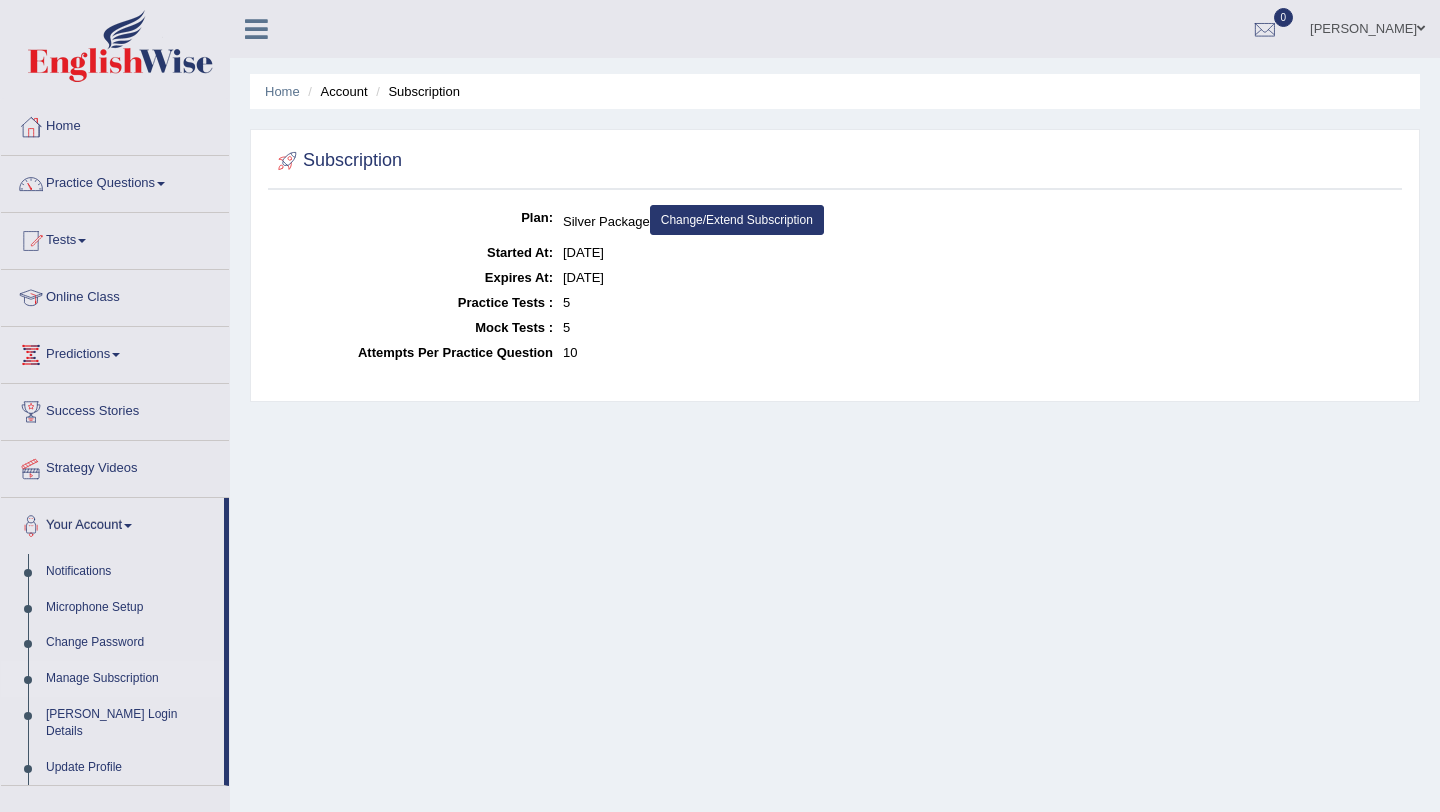 click on "Change/Extend Subscription" at bounding box center [737, 220] 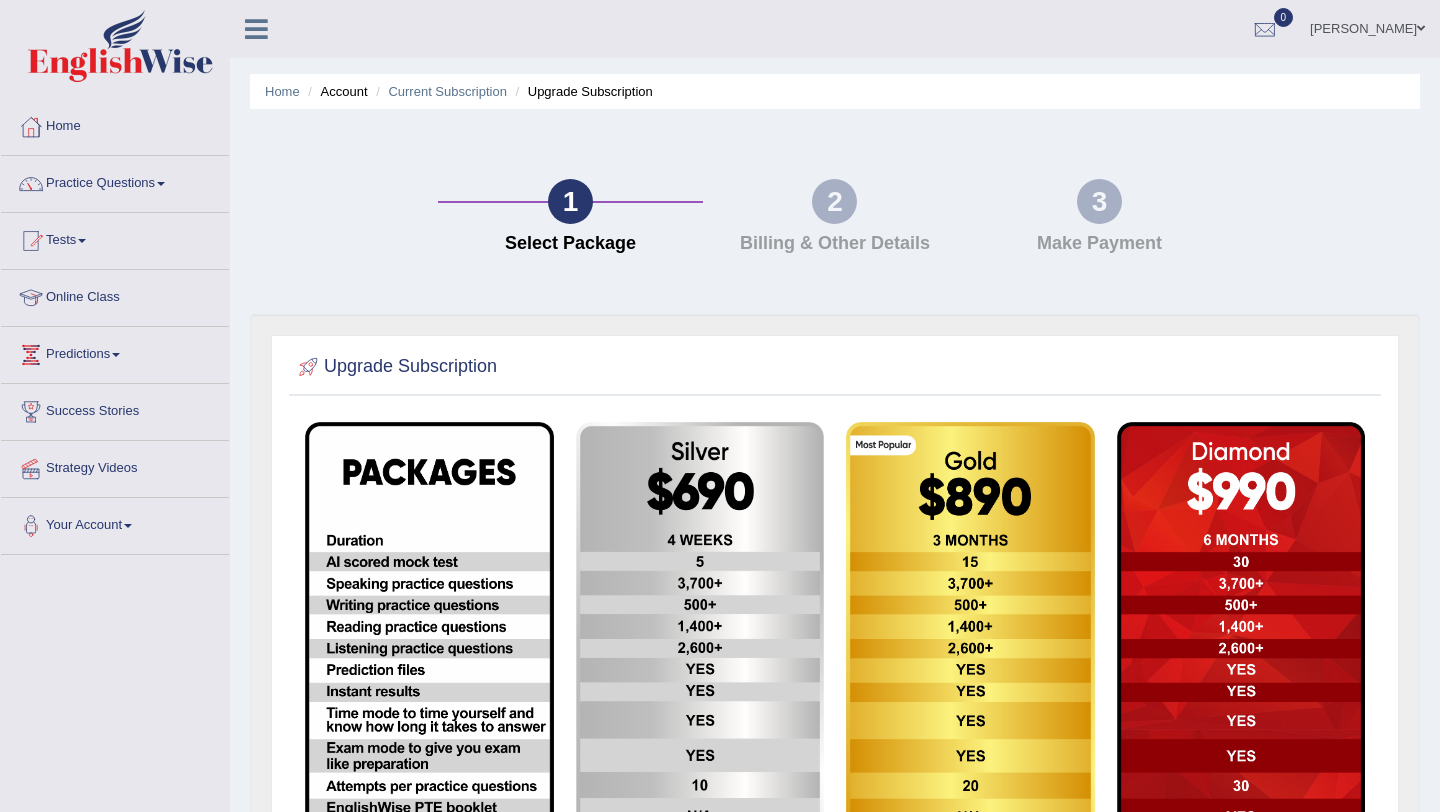 scroll, scrollTop: 0, scrollLeft: 0, axis: both 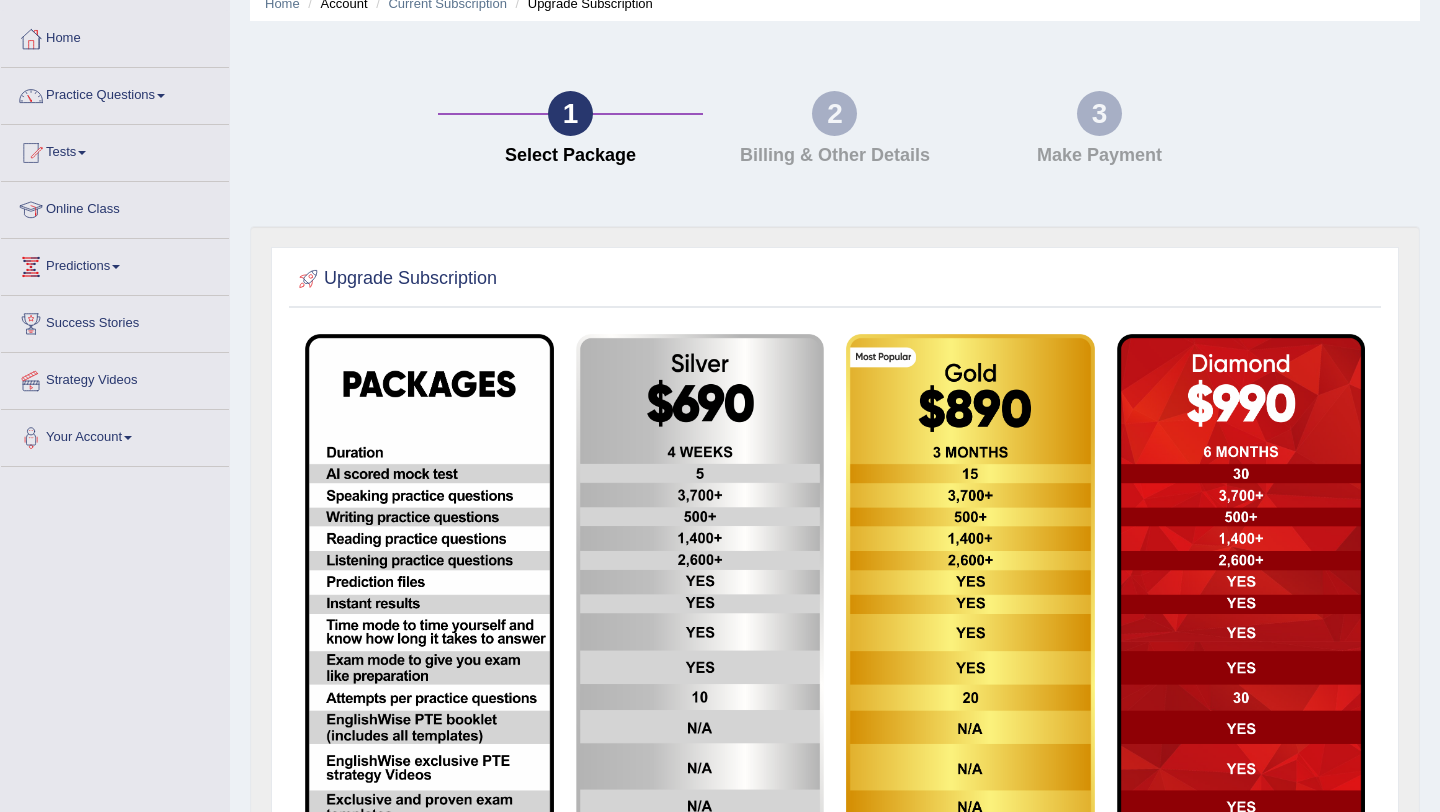 click at bounding box center (429, 613) 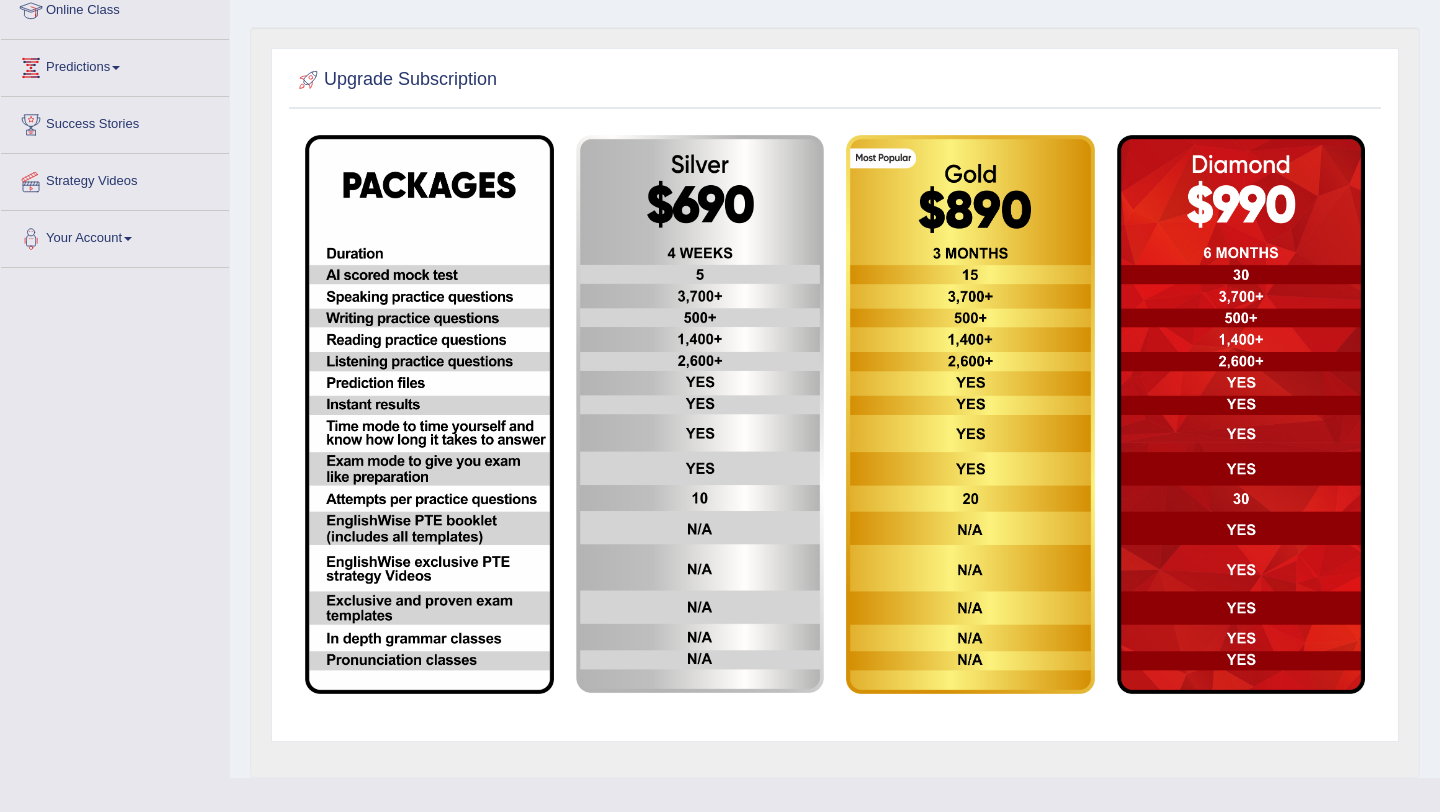 scroll, scrollTop: 322, scrollLeft: 0, axis: vertical 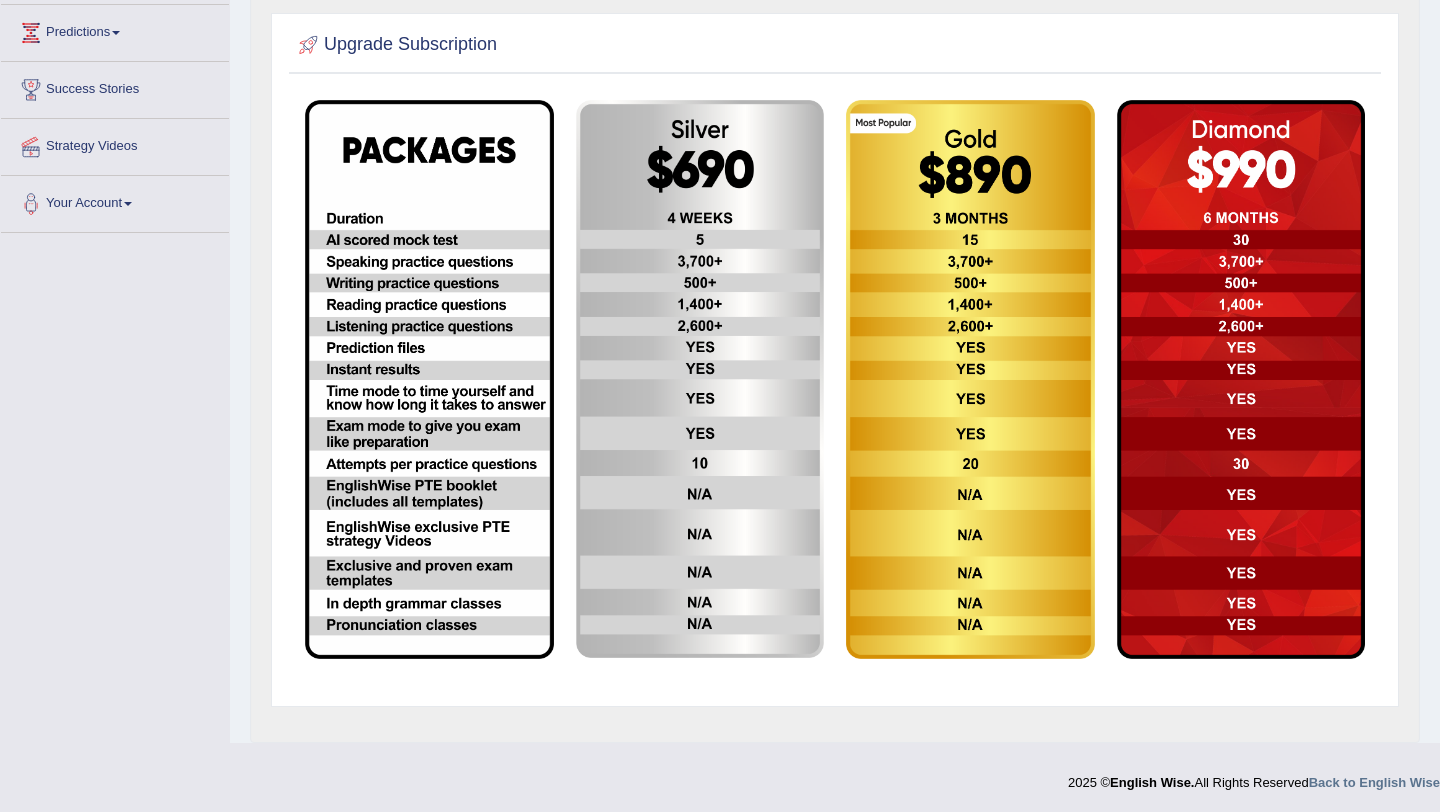 click at bounding box center [700, 379] 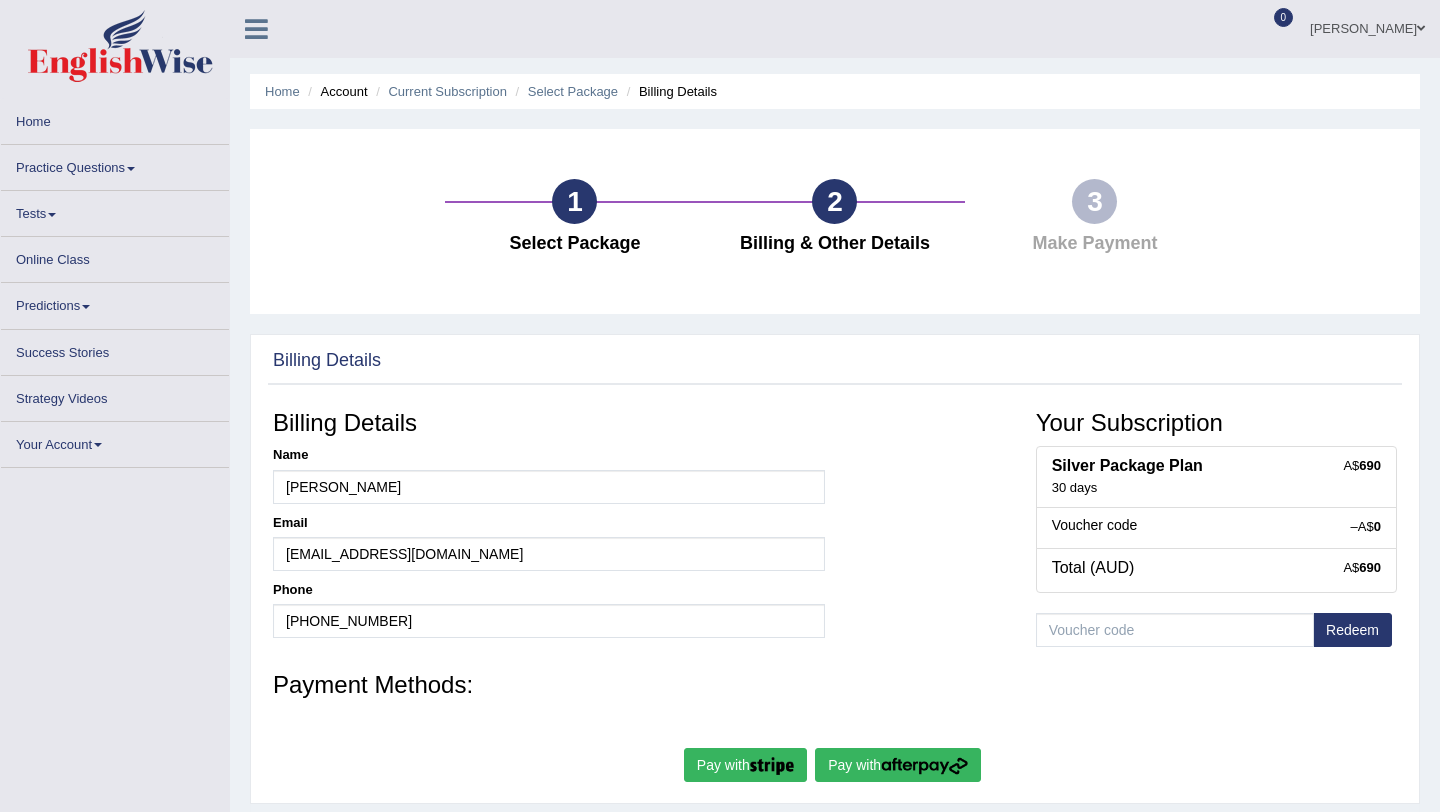 scroll, scrollTop: 0, scrollLeft: 0, axis: both 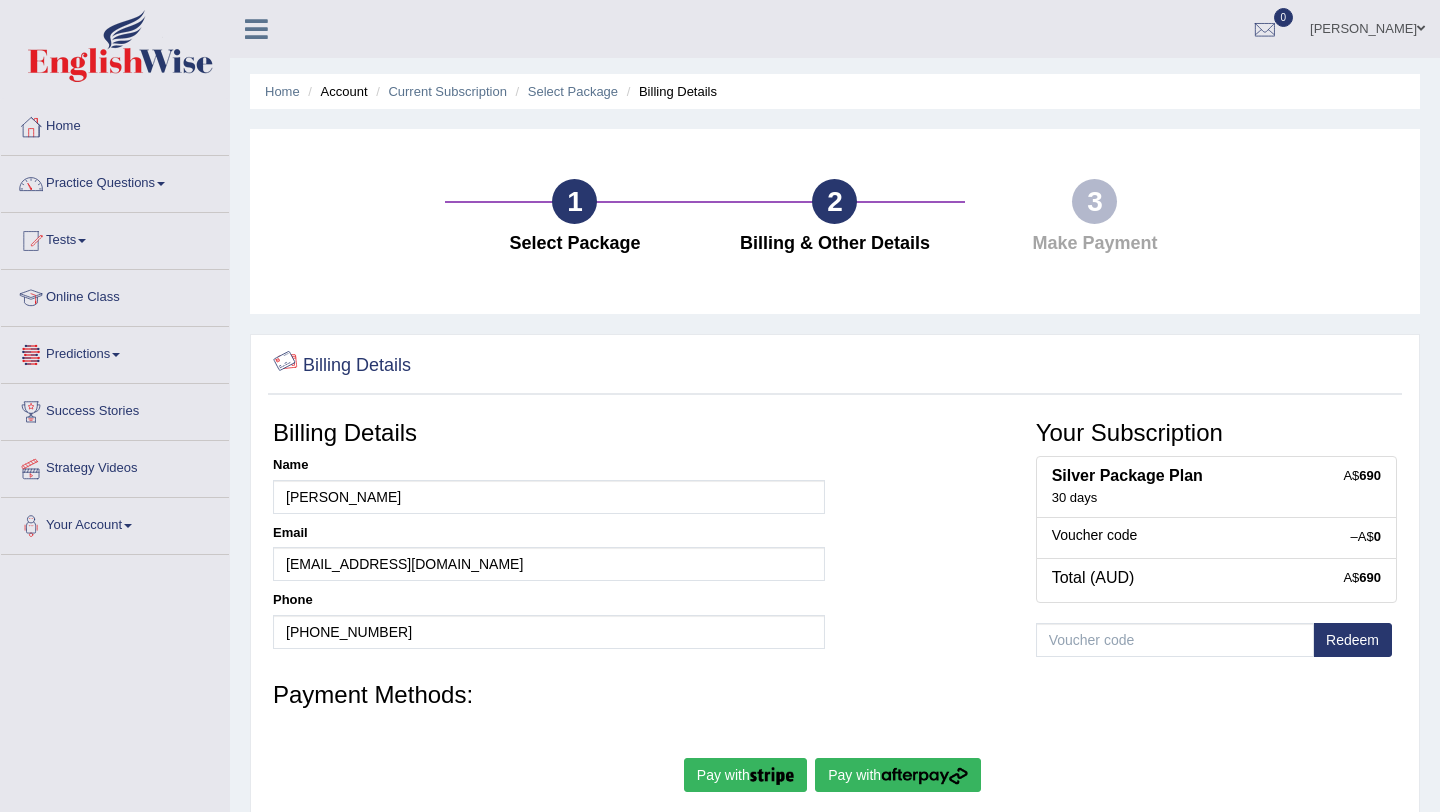 click on "Predictions" at bounding box center (115, 352) 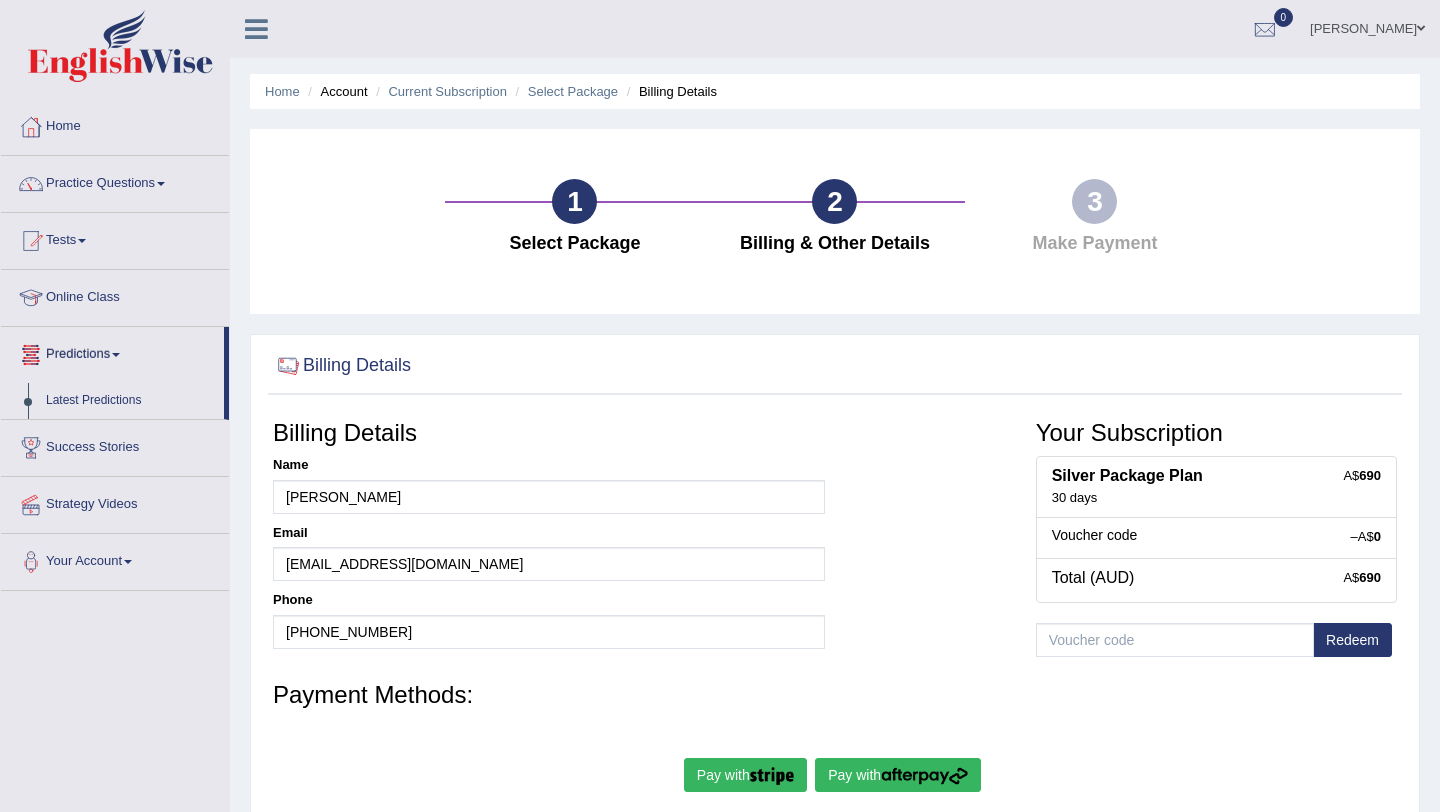 click on "Predictions" at bounding box center [112, 352] 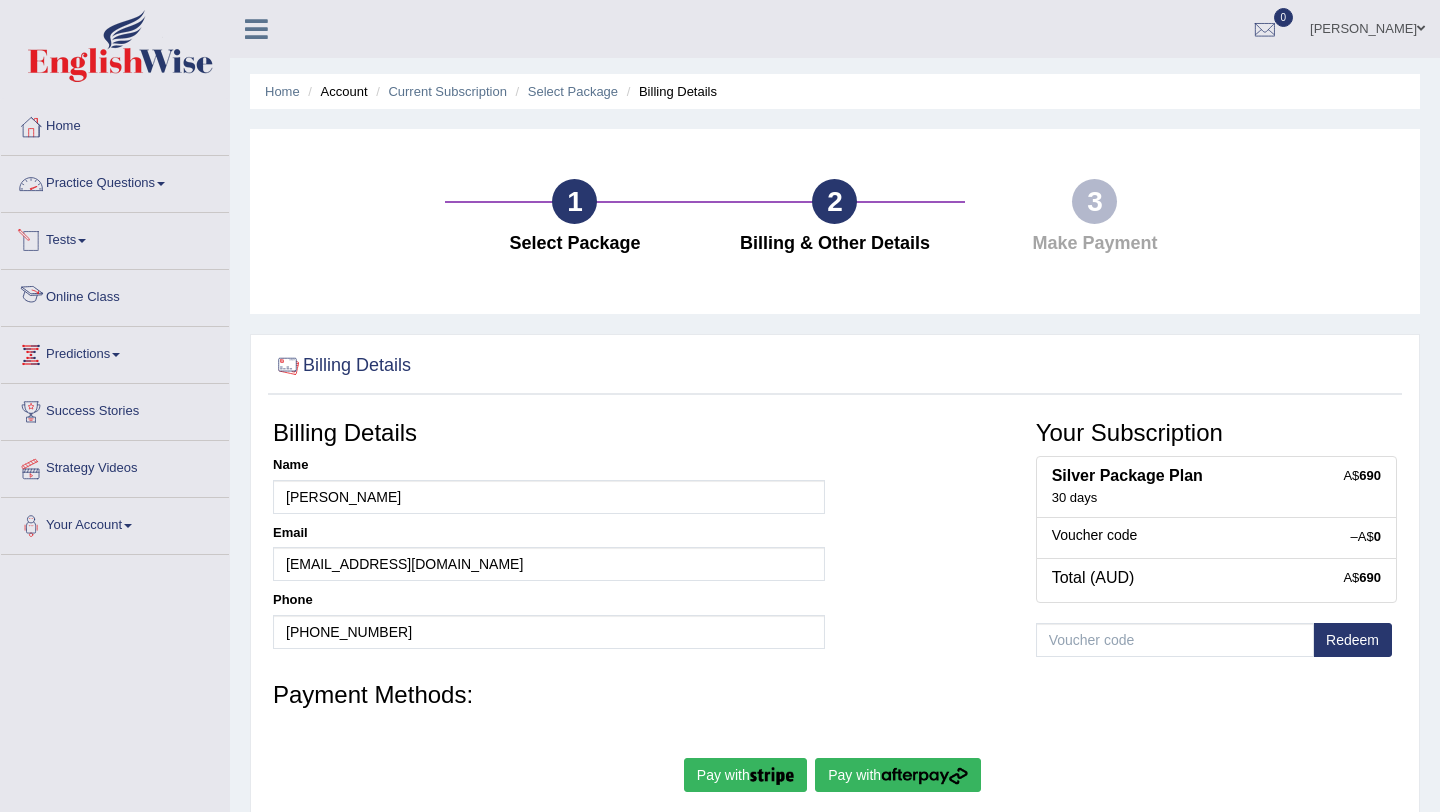 click on "Practice Questions" at bounding box center [115, 181] 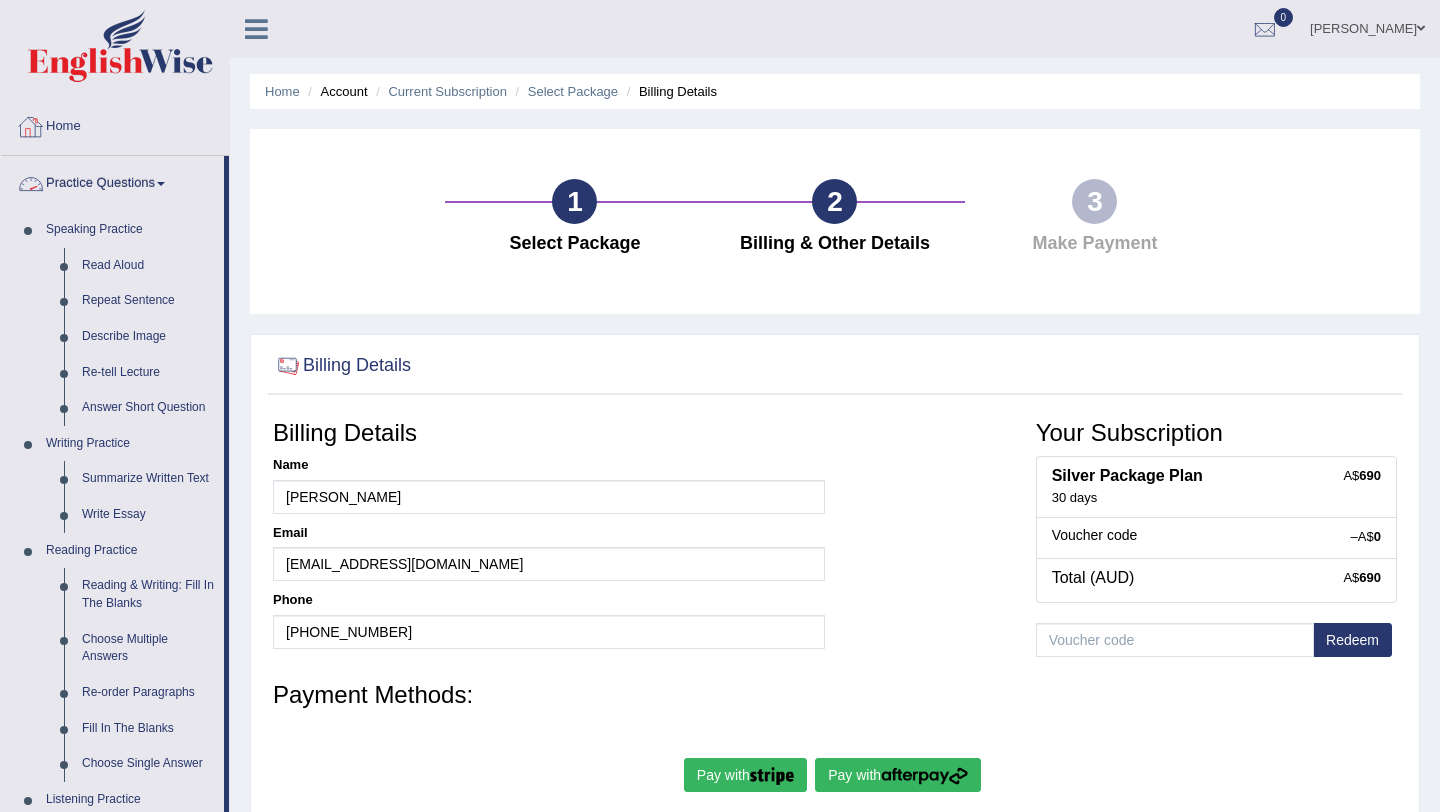 click on "Home" at bounding box center [115, 124] 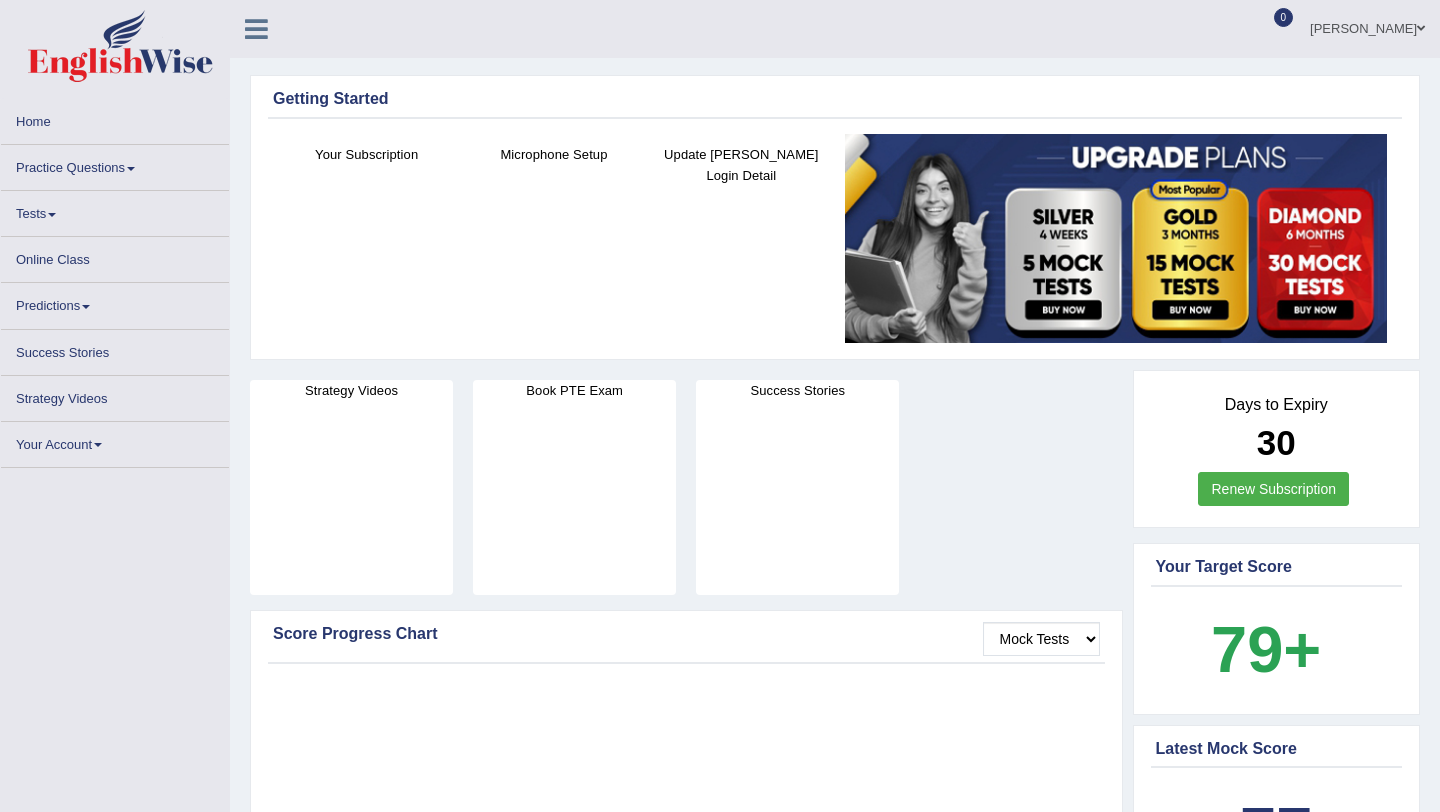 scroll, scrollTop: 0, scrollLeft: 0, axis: both 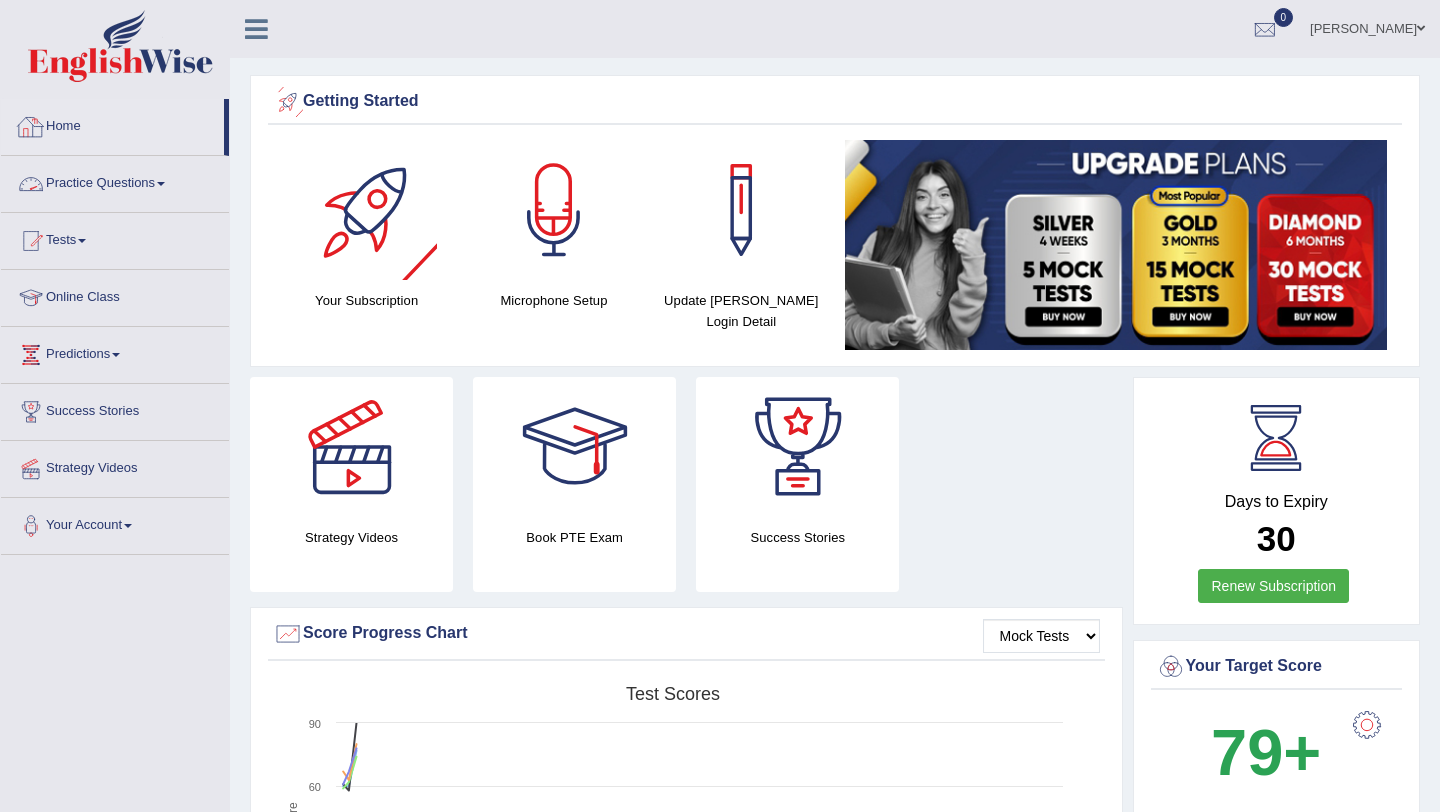 click on "Home" at bounding box center (112, 124) 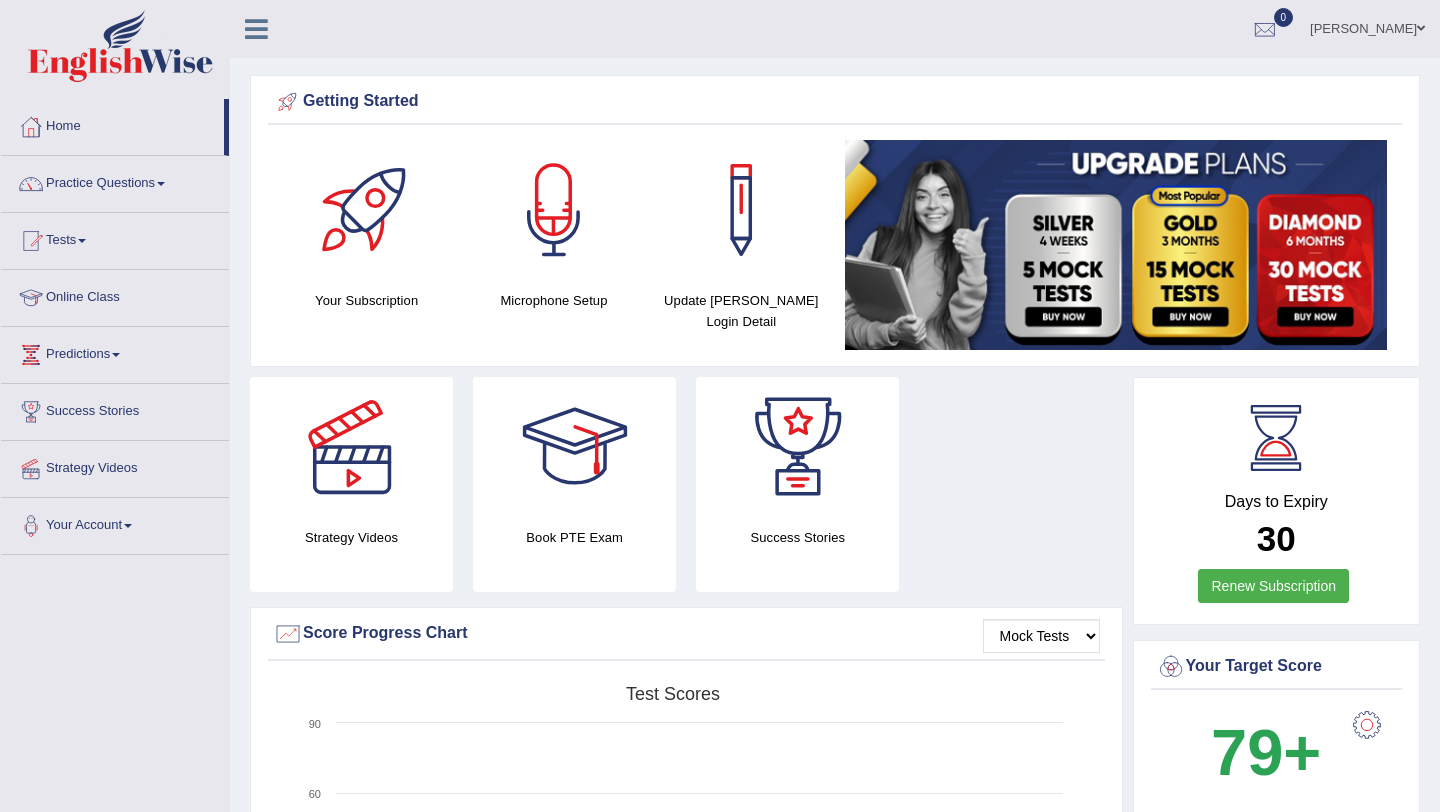 scroll, scrollTop: 0, scrollLeft: 0, axis: both 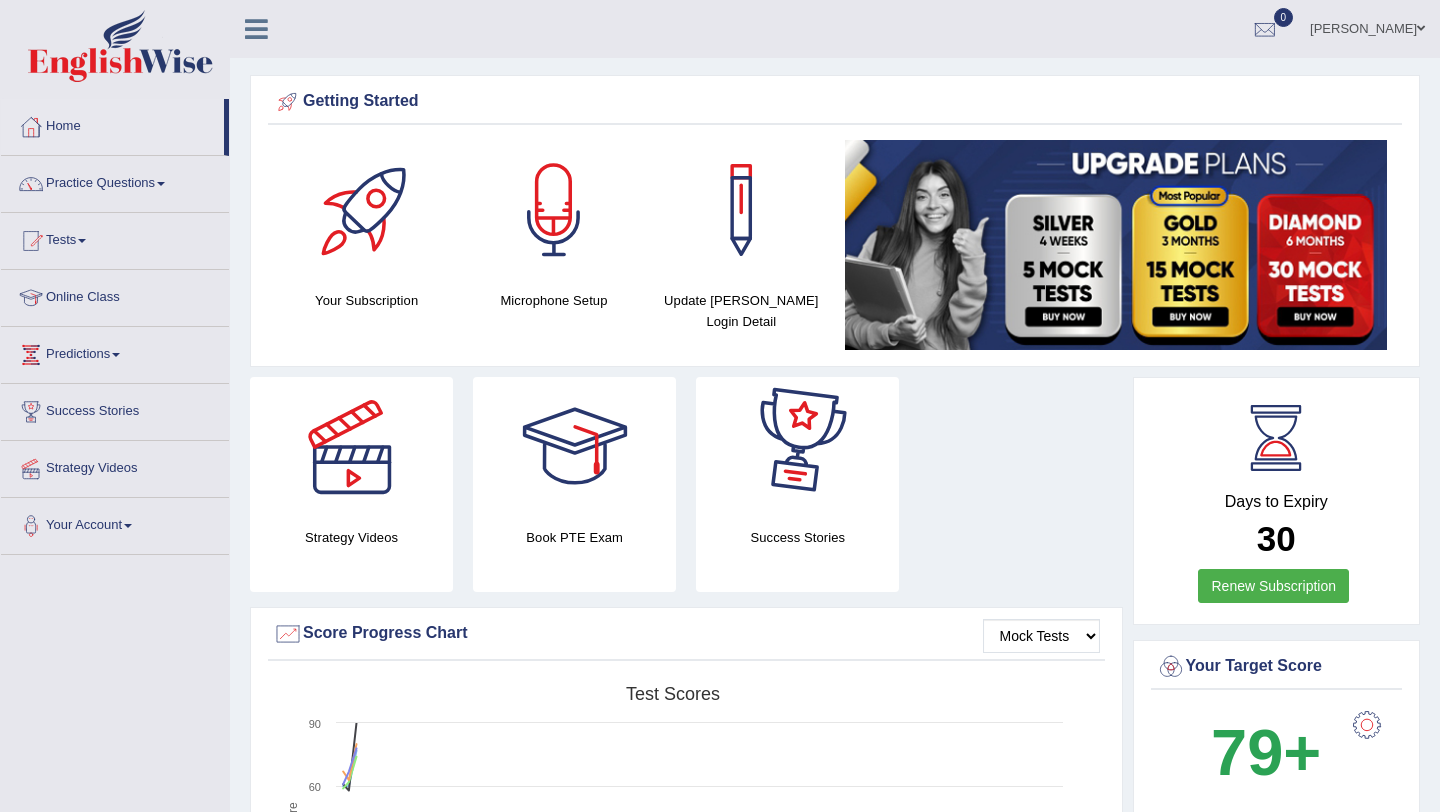 click on "Strategy Videos
Book PTE Exam
Success Stories" at bounding box center (686, 492) 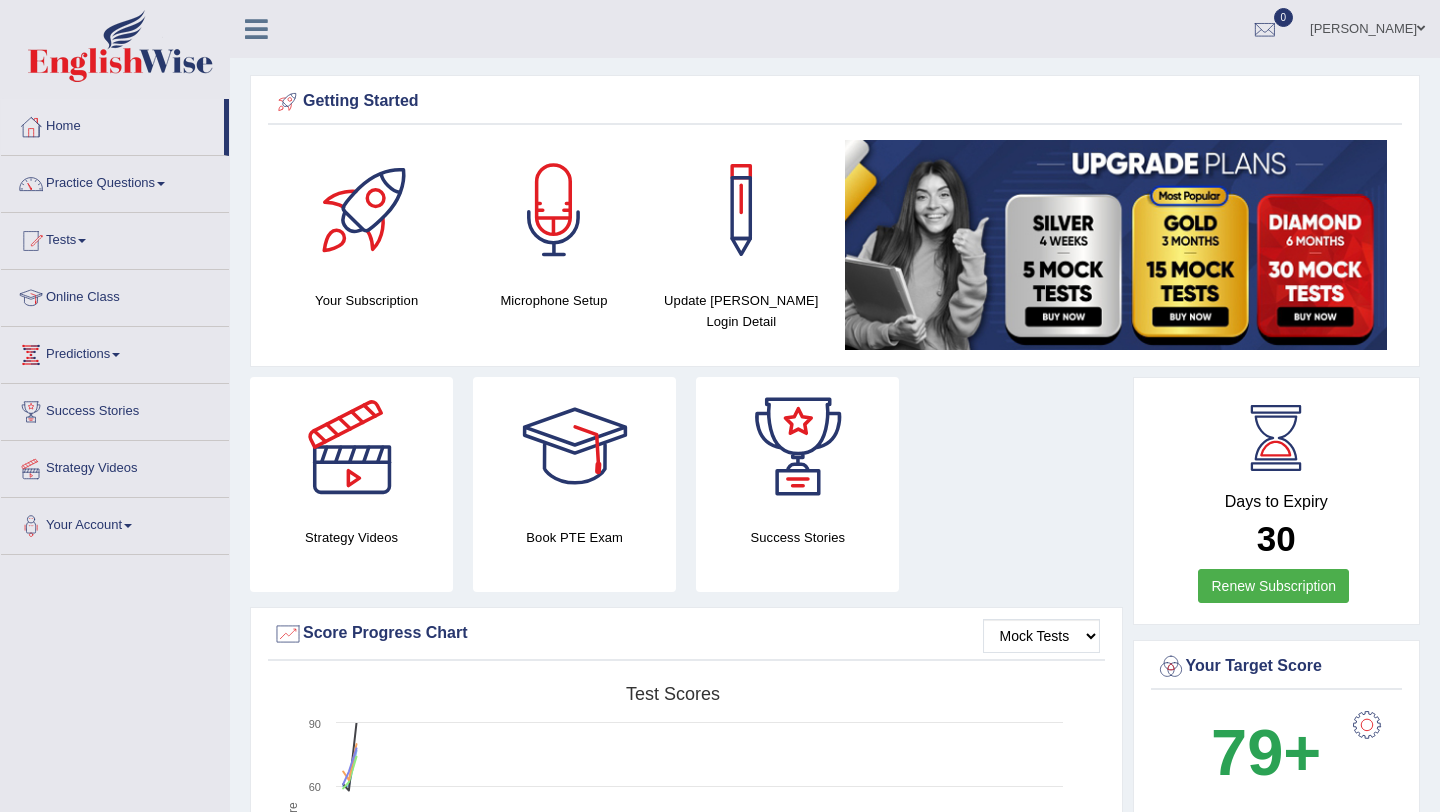 click at bounding box center (367, 210) 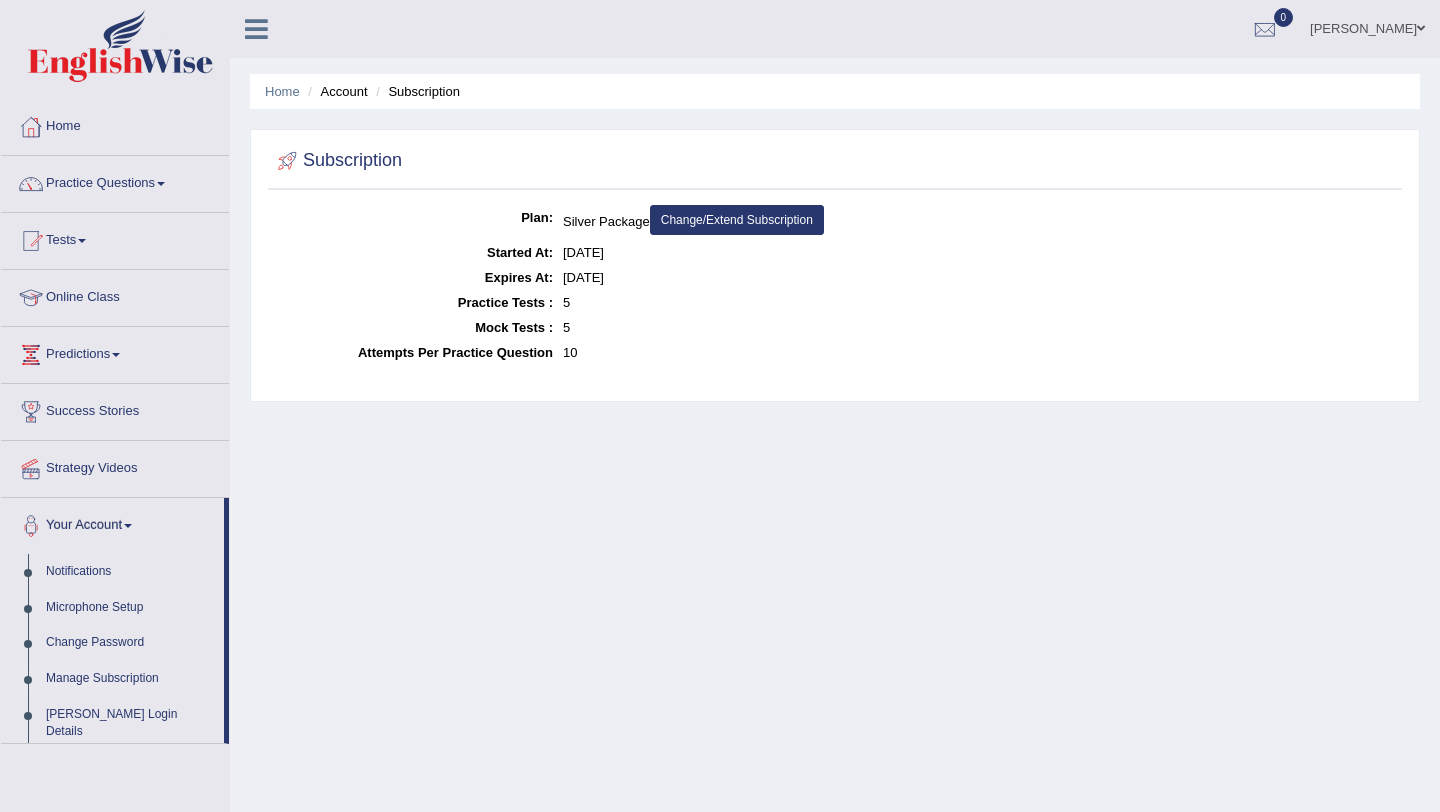 scroll, scrollTop: 0, scrollLeft: 0, axis: both 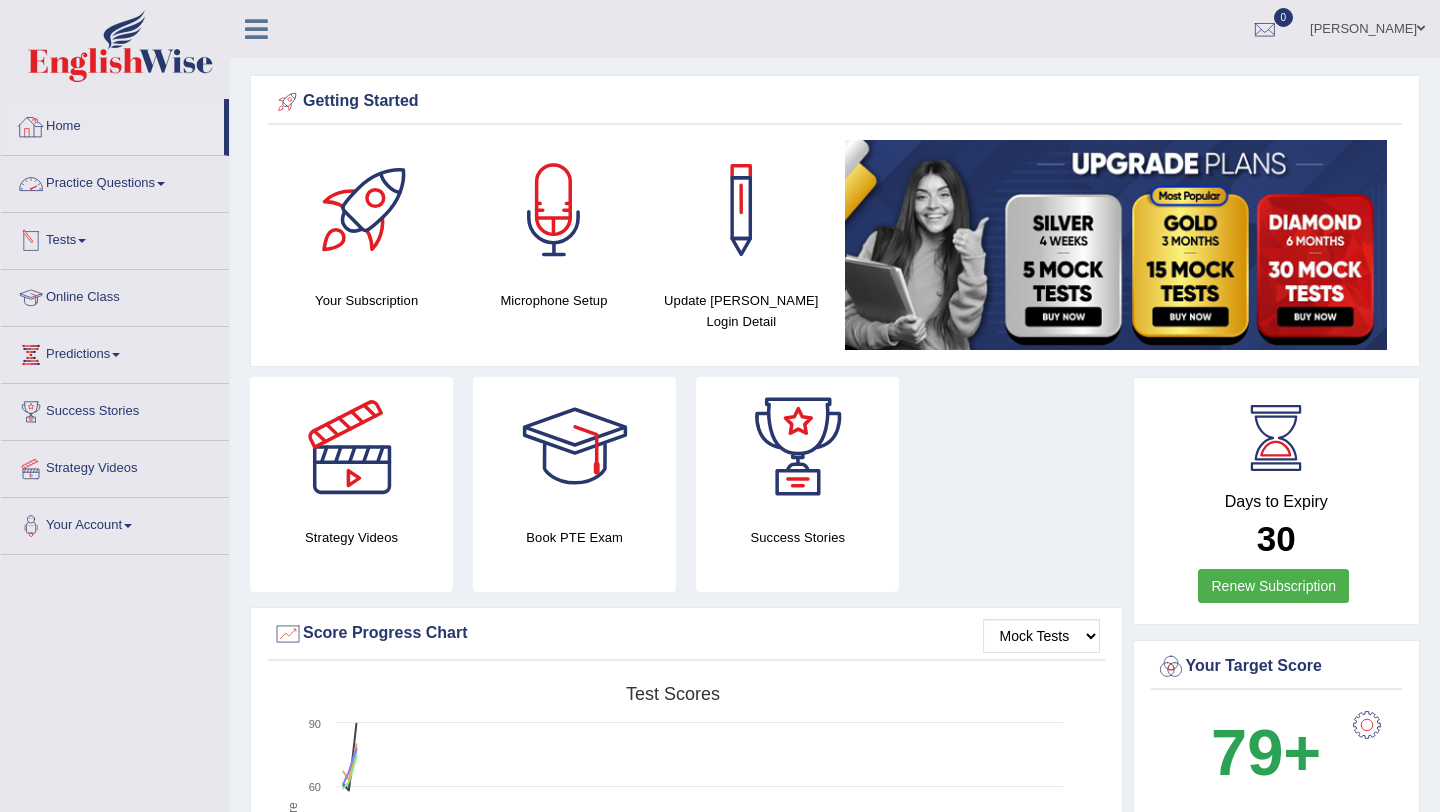 click on "Practice Questions" at bounding box center [115, 181] 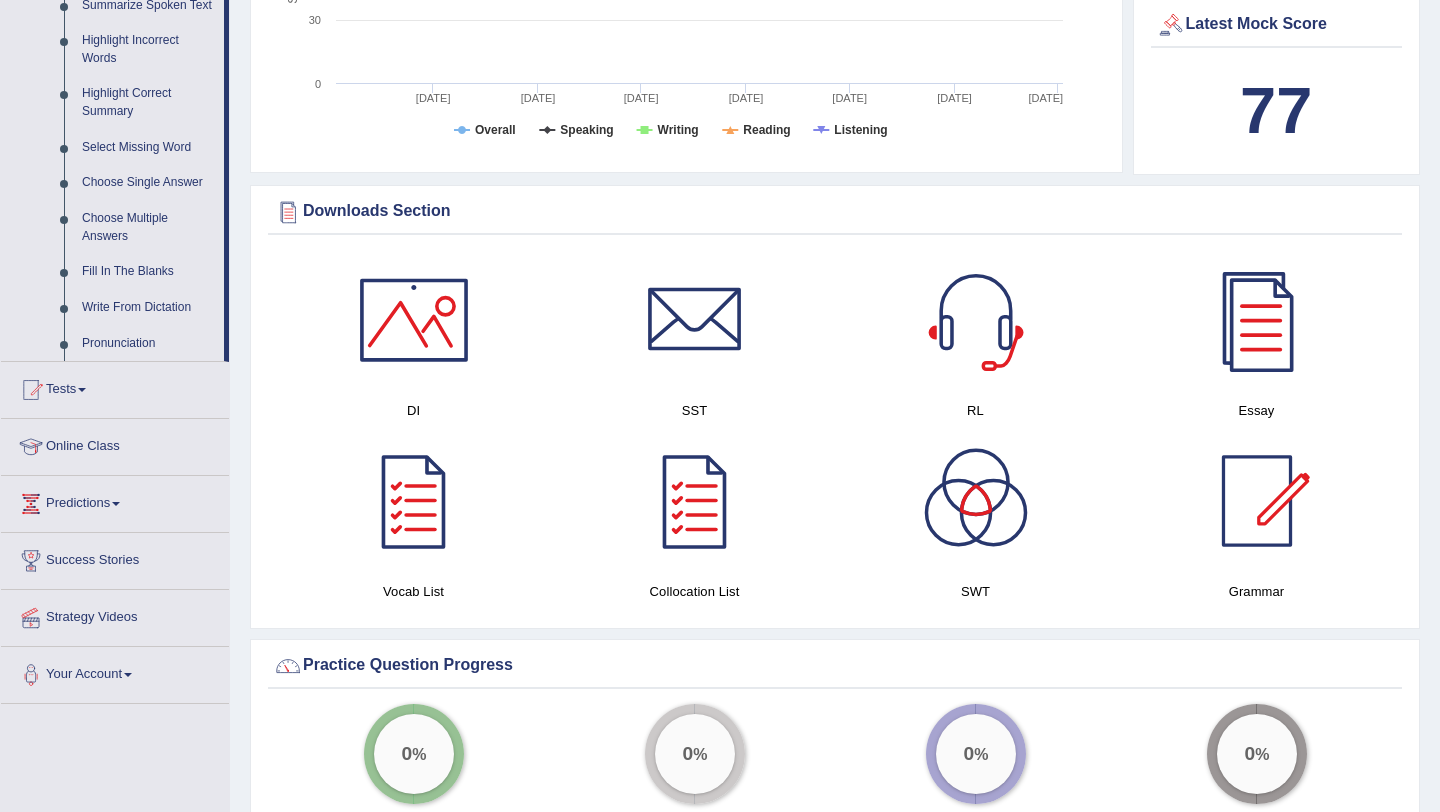 scroll, scrollTop: 842, scrollLeft: 0, axis: vertical 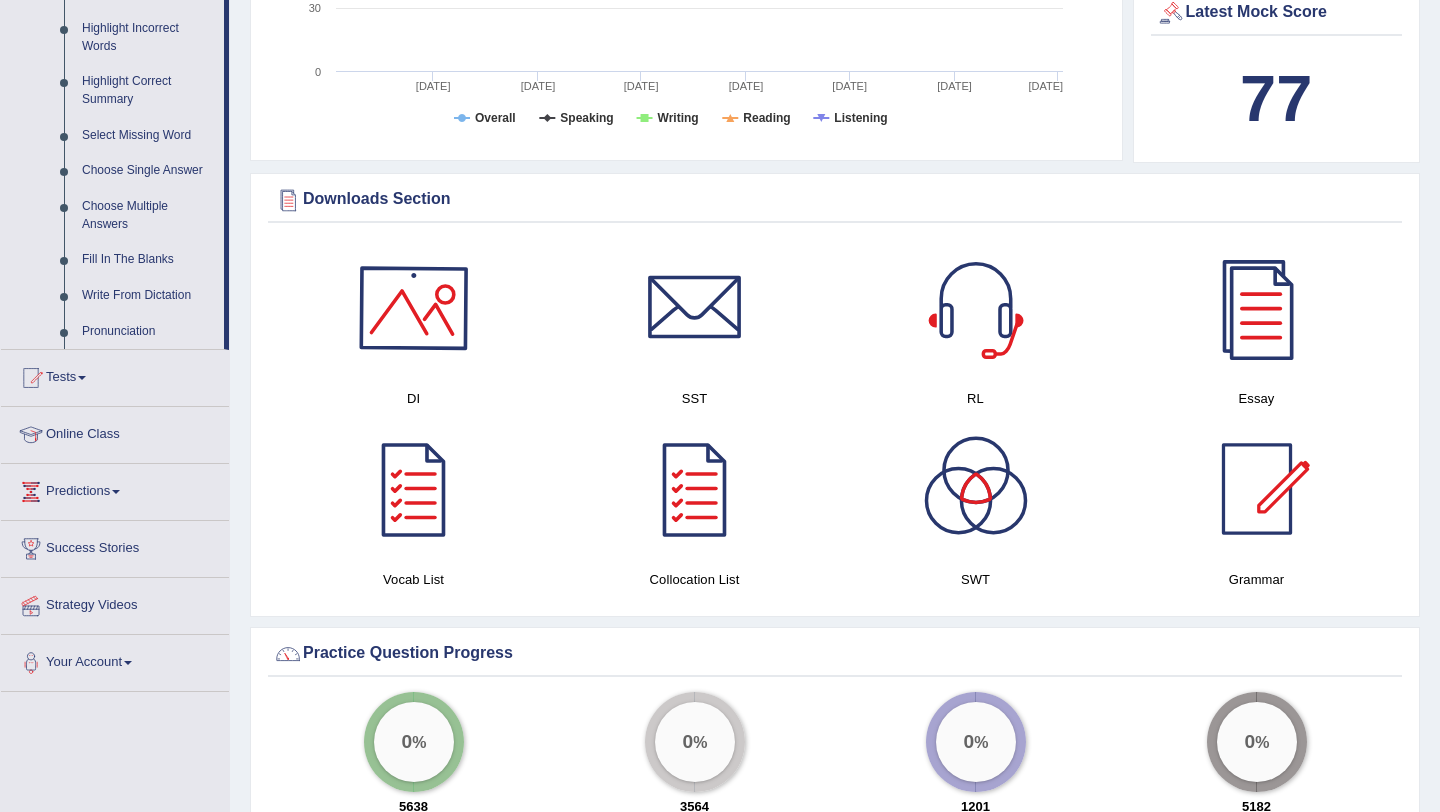 click at bounding box center [414, 308] 